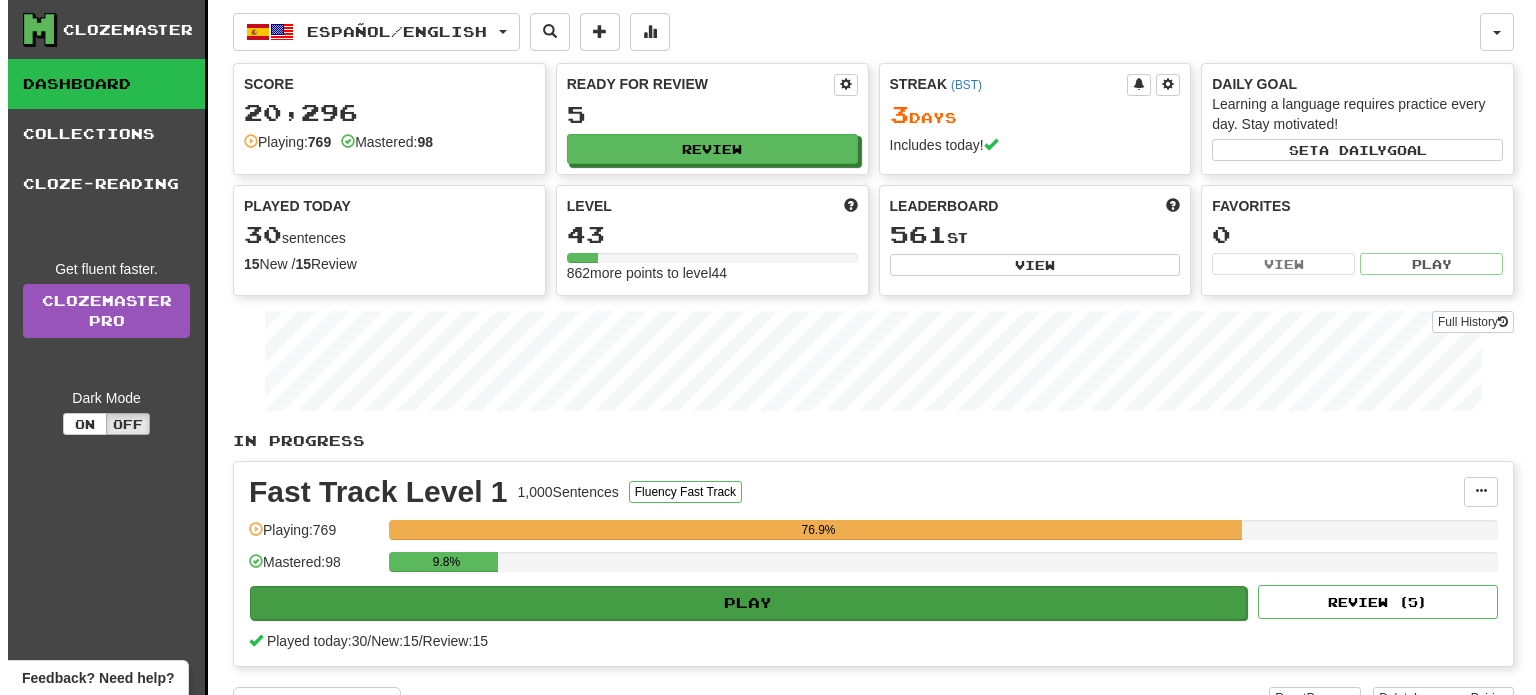 scroll, scrollTop: 0, scrollLeft: 0, axis: both 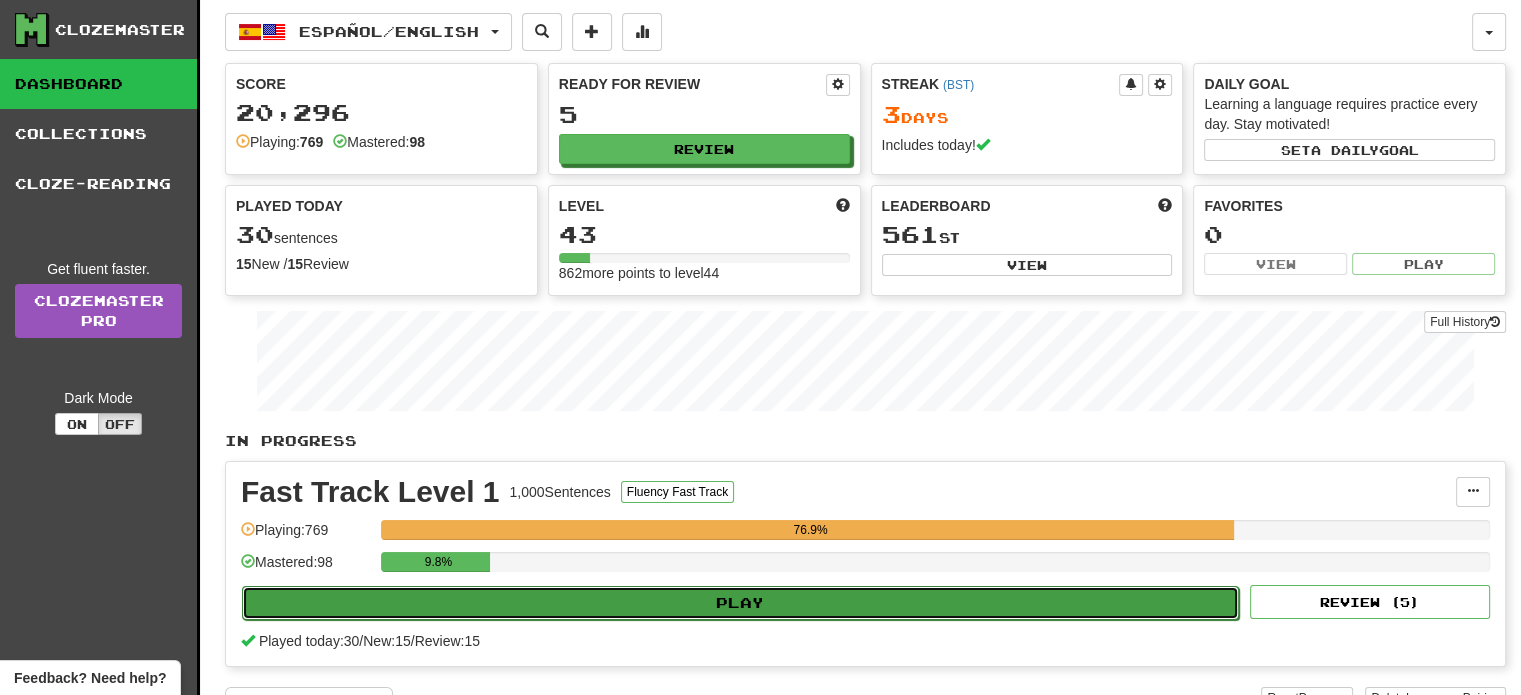 click on "Play" at bounding box center [740, 603] 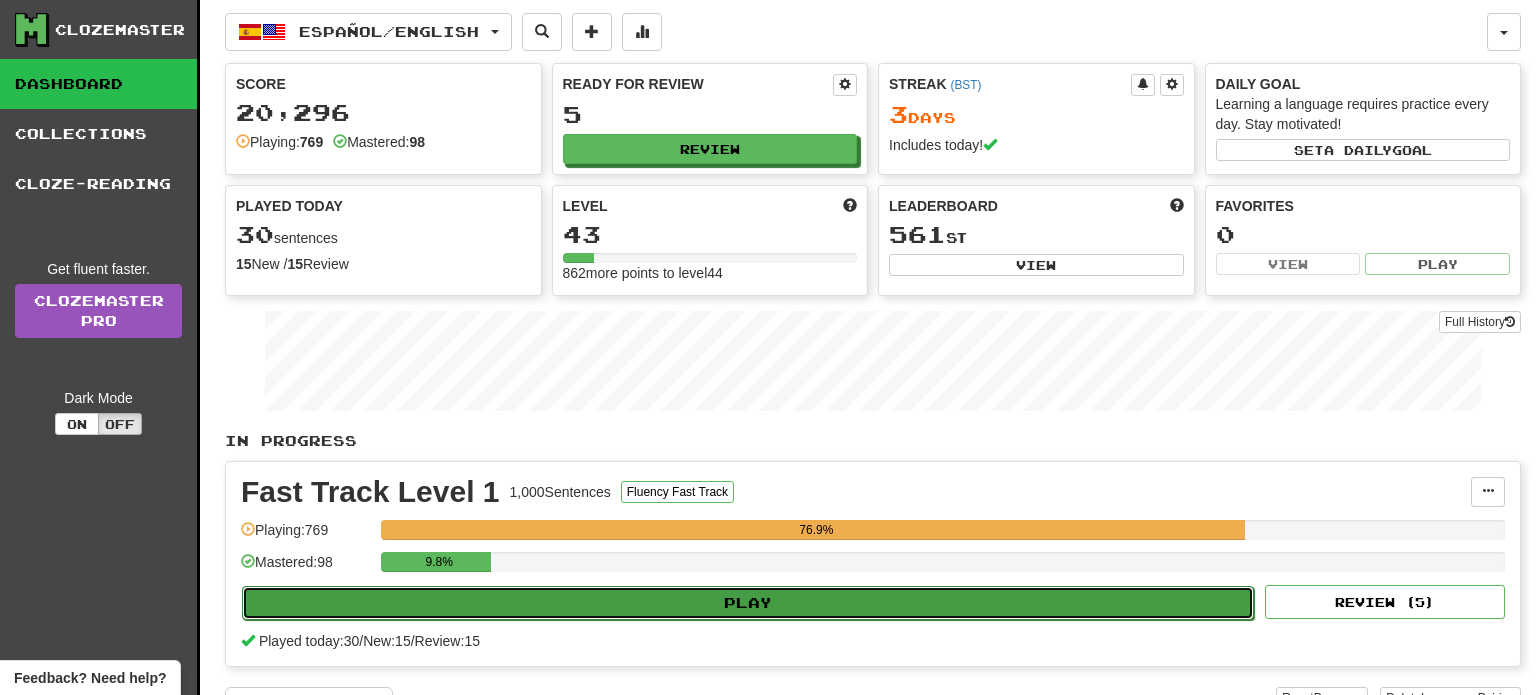 select on "**" 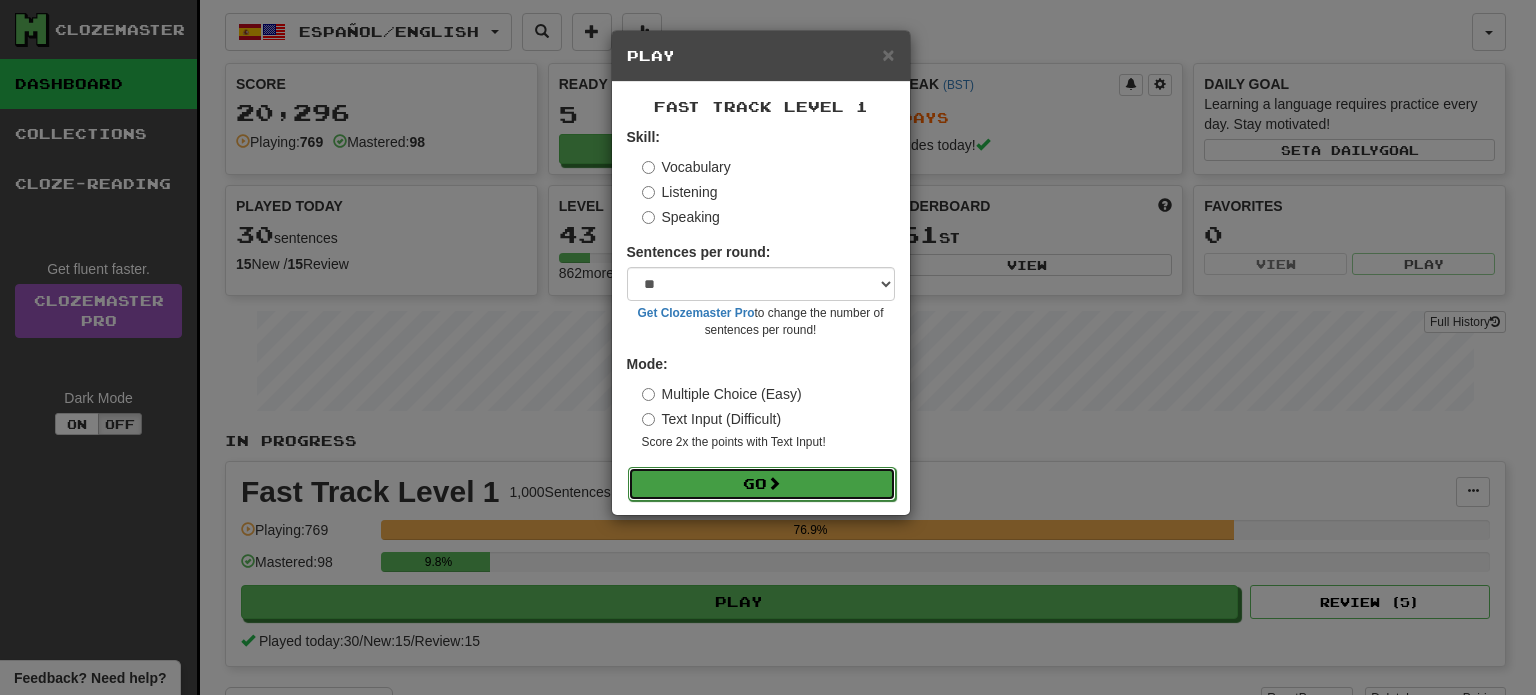 click on "Go" at bounding box center [762, 484] 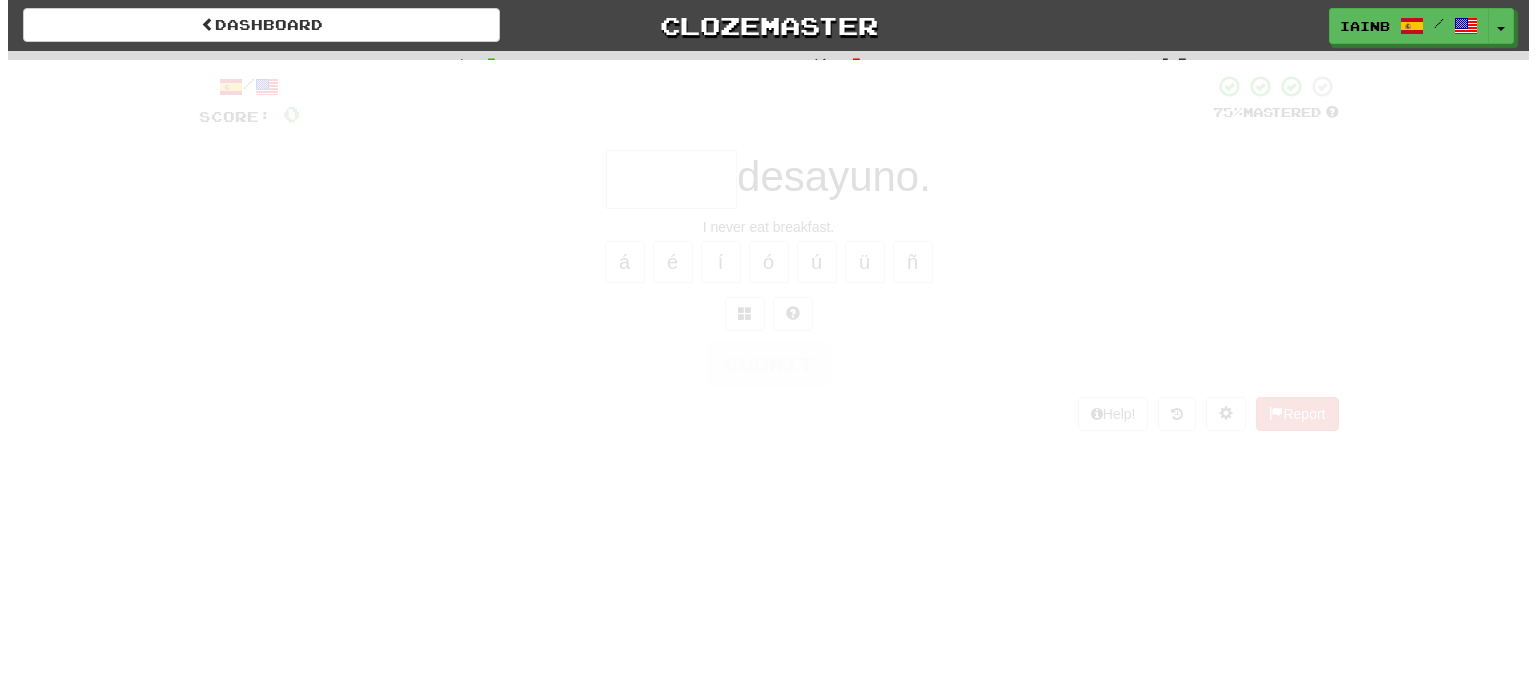 scroll, scrollTop: 0, scrollLeft: 0, axis: both 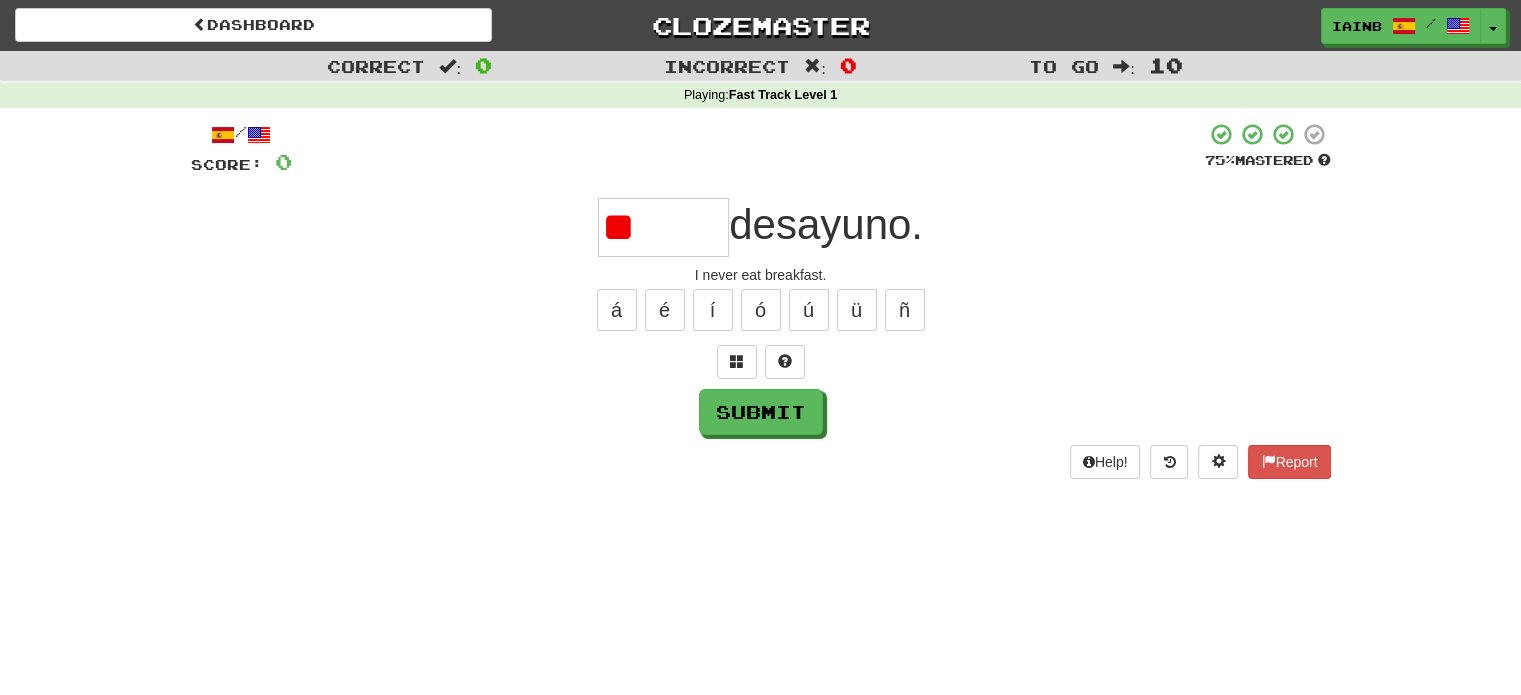 click on "I never eat breakfast." at bounding box center (761, 275) 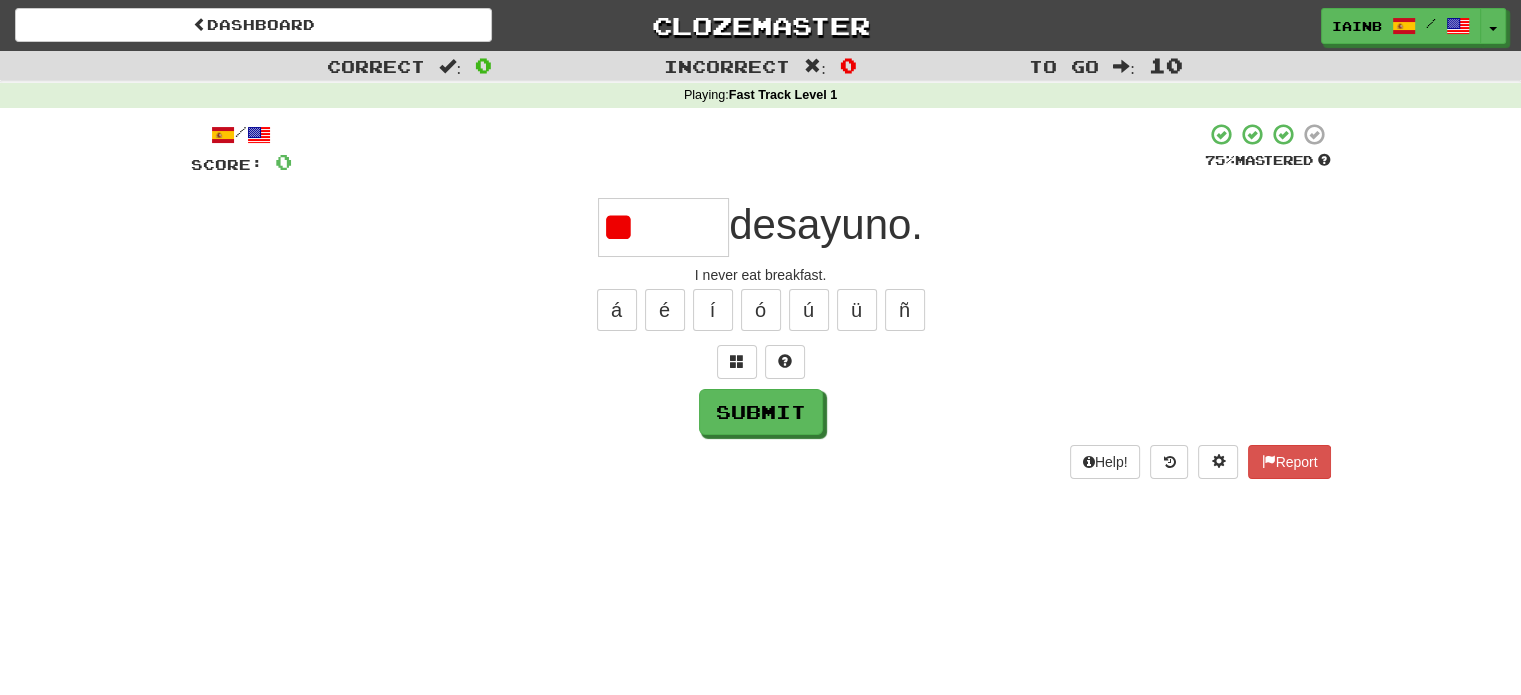 click on "I never eat breakfast." at bounding box center [761, 275] 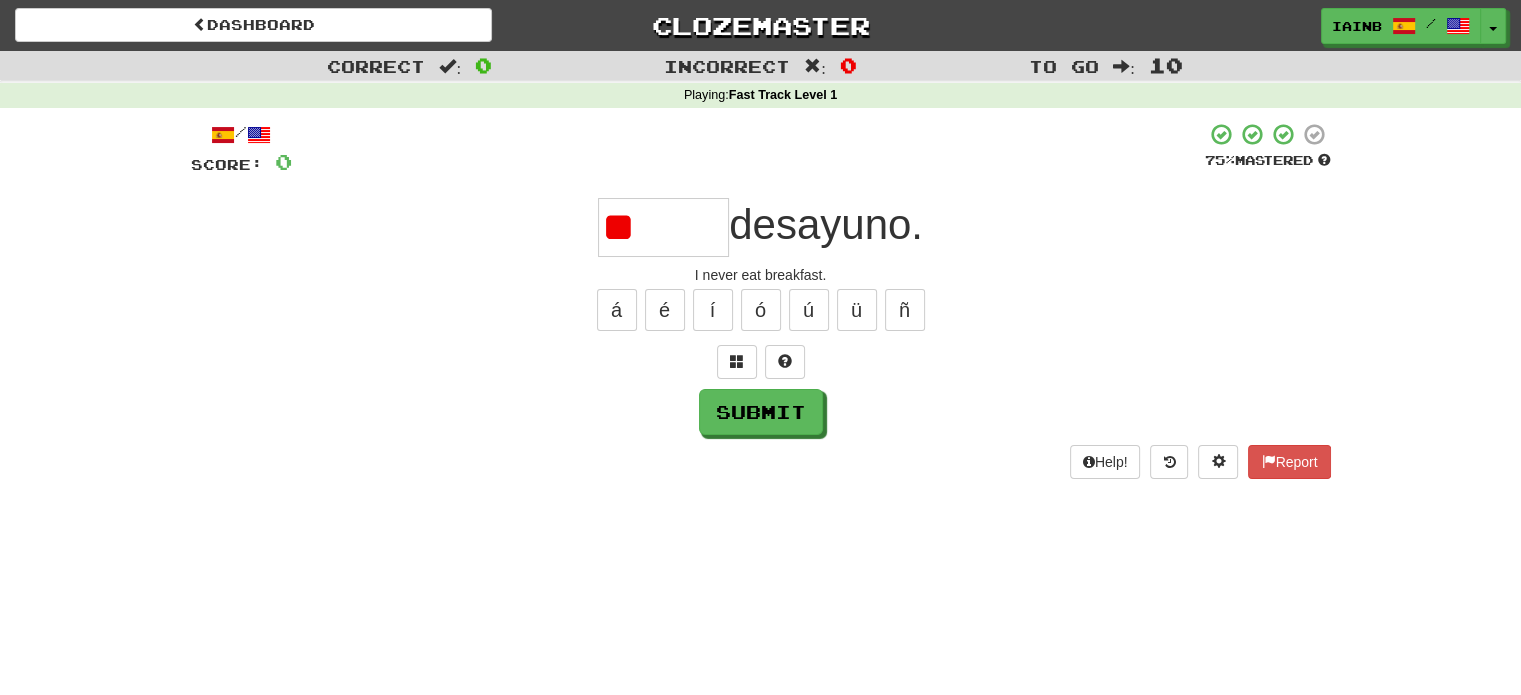 click on "desayuno." at bounding box center [826, 224] 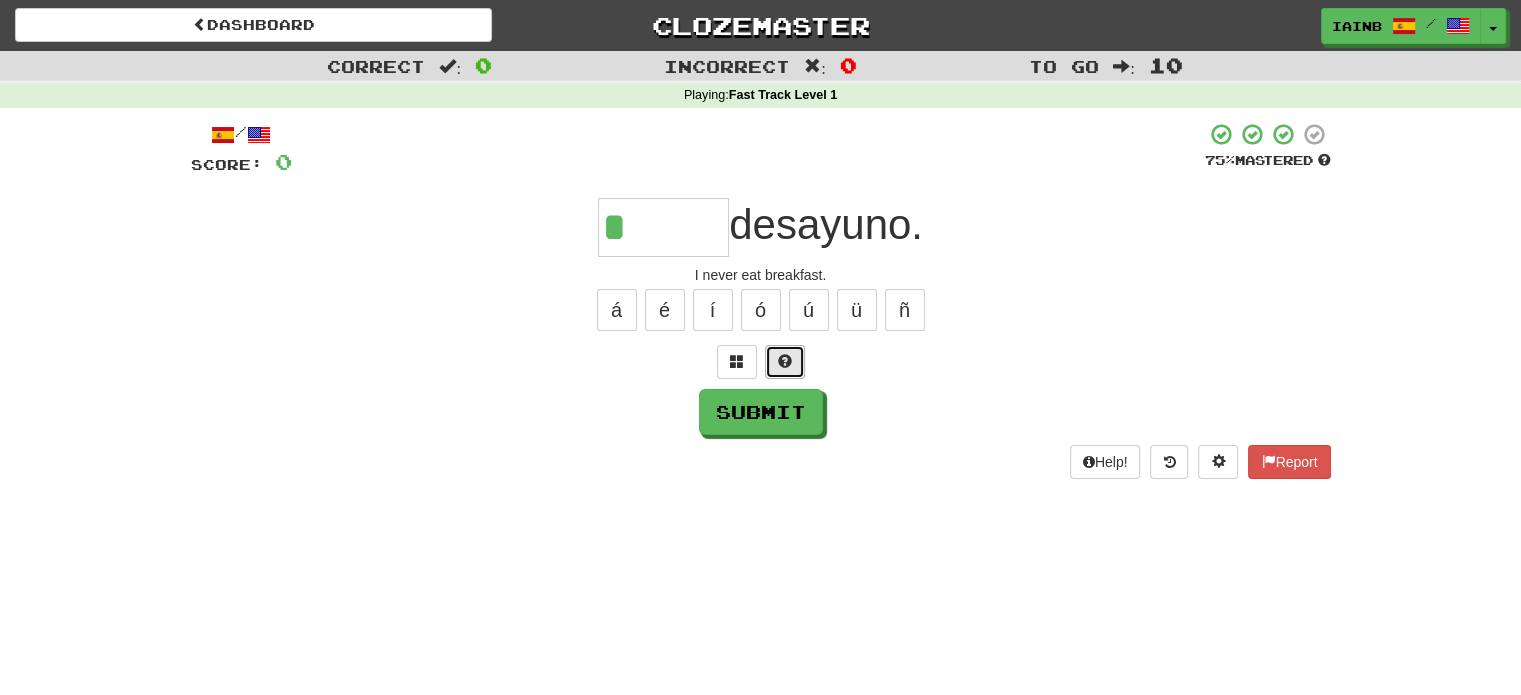 click at bounding box center [785, 361] 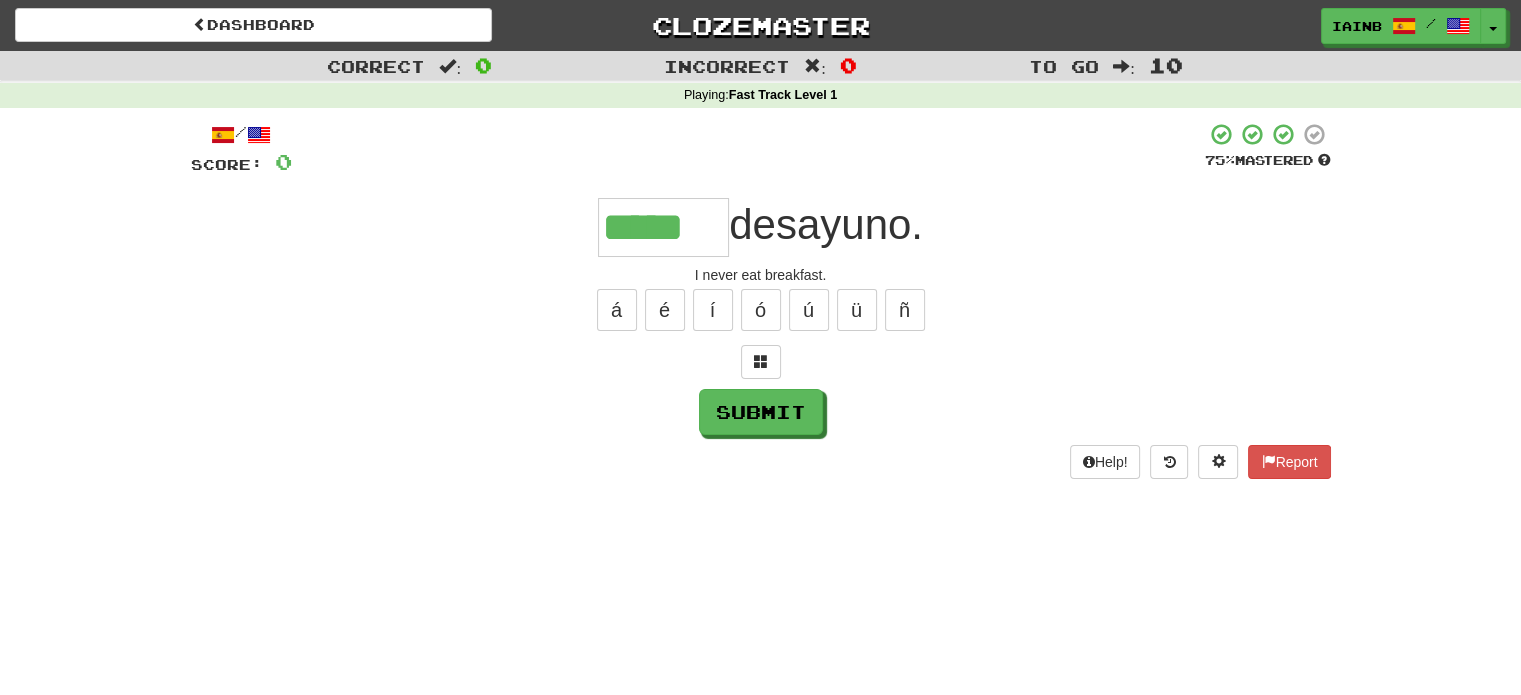 type on "*****" 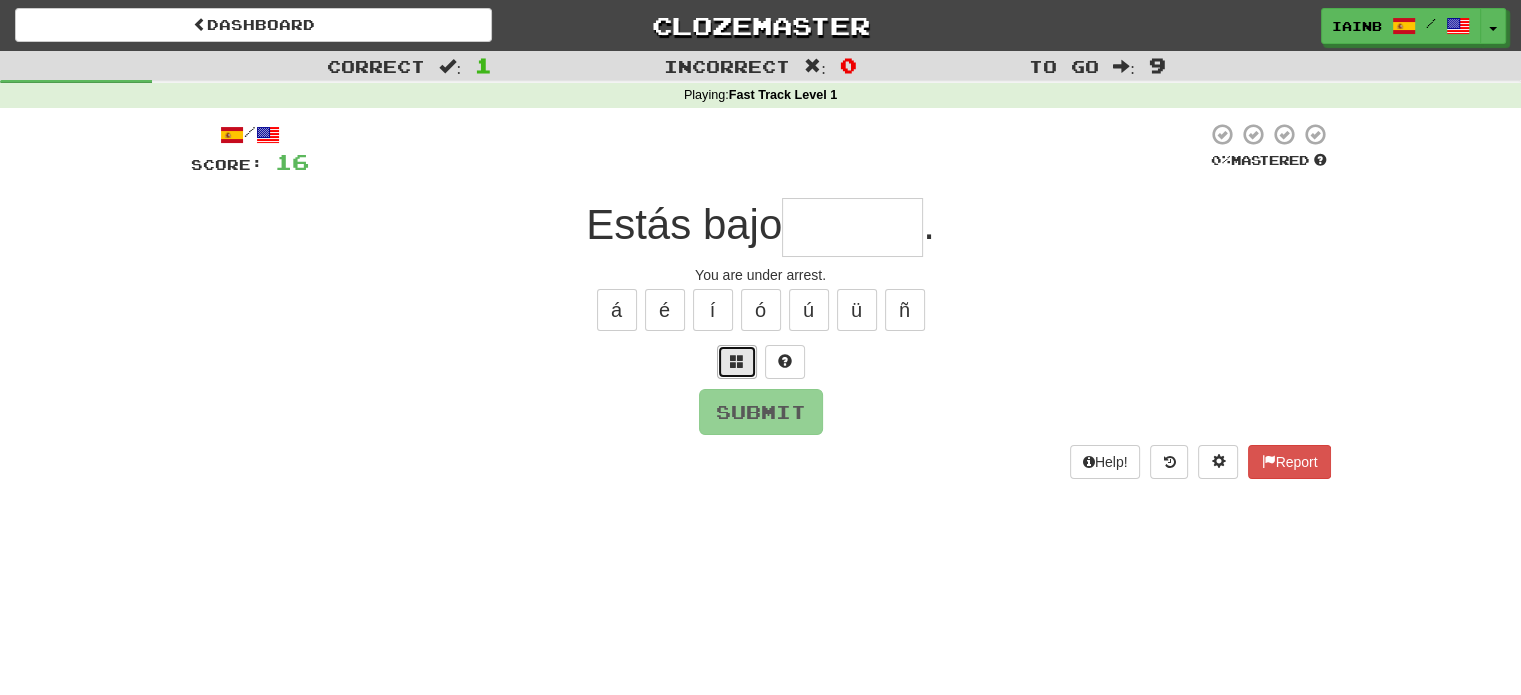 click at bounding box center (737, 362) 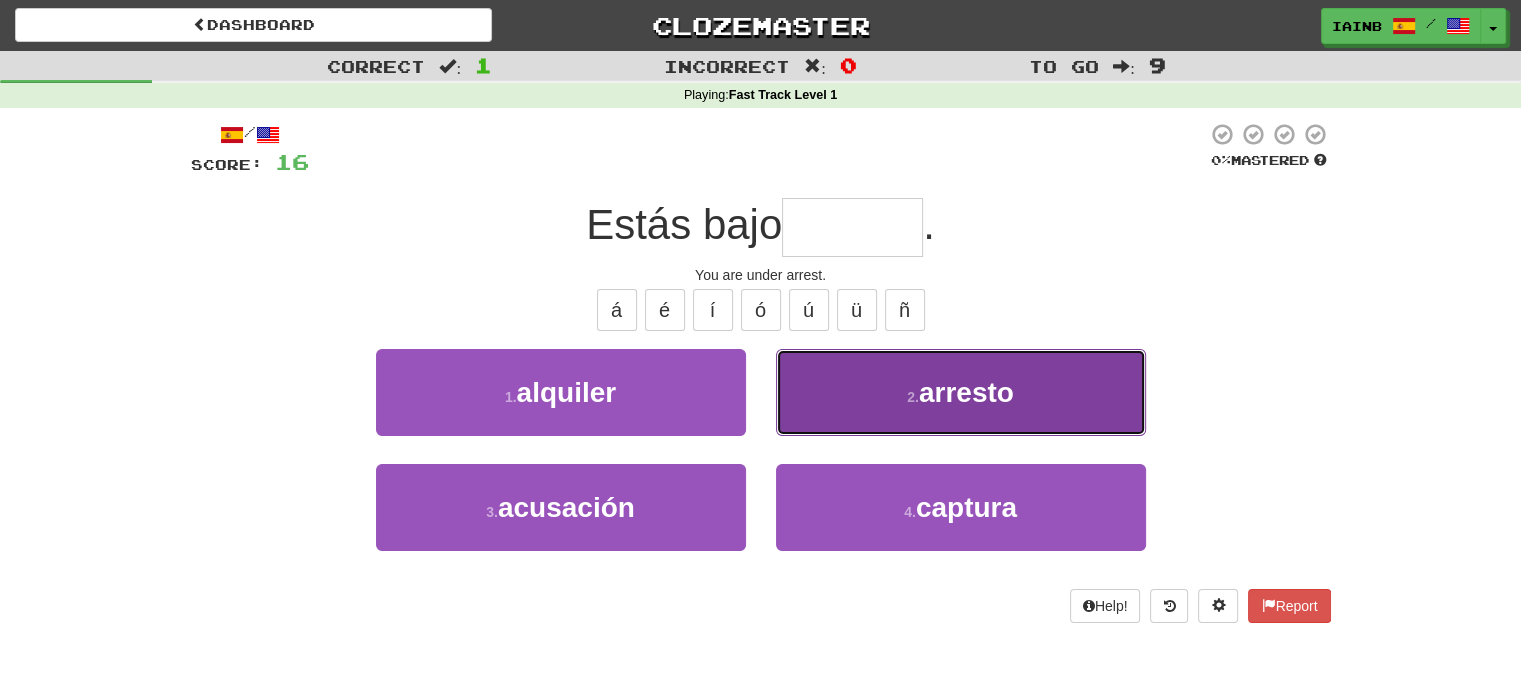 click on "2 .  arresto" at bounding box center (961, 392) 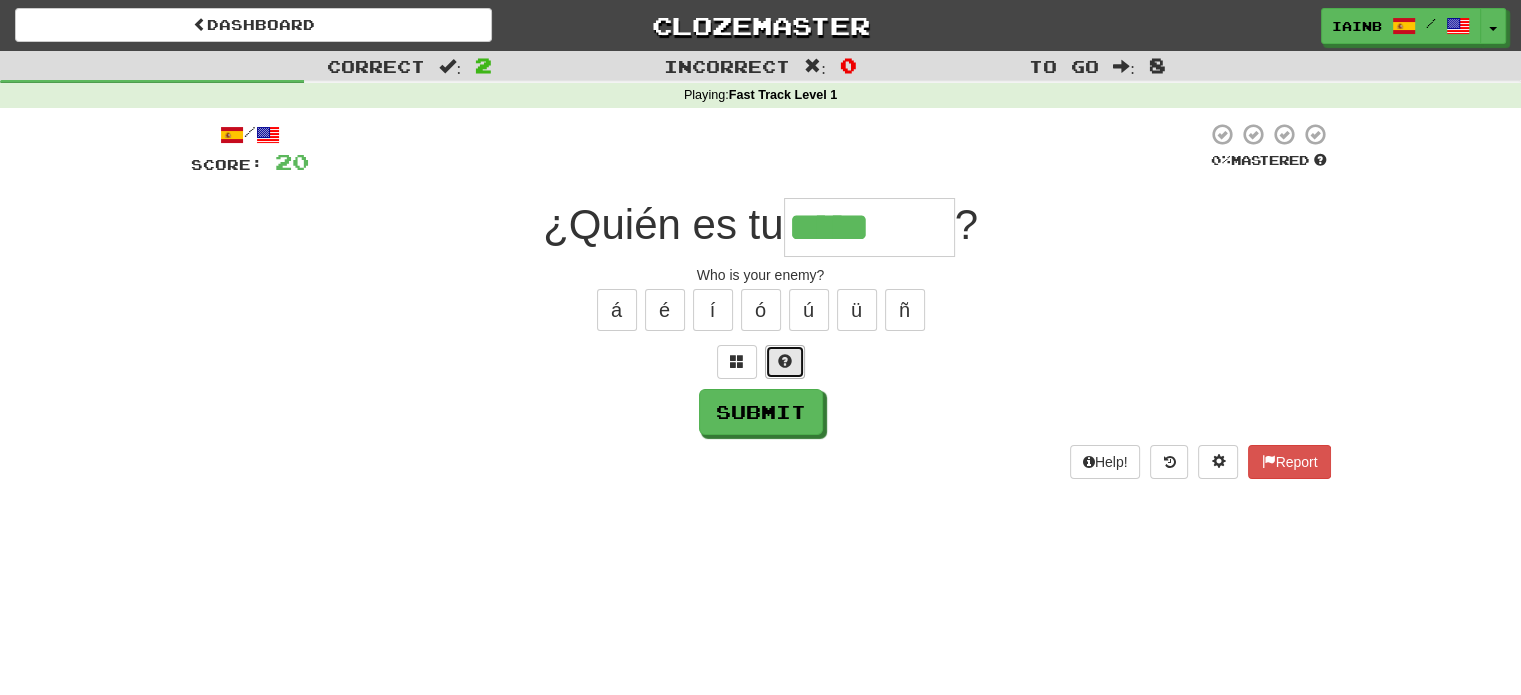 click at bounding box center (785, 362) 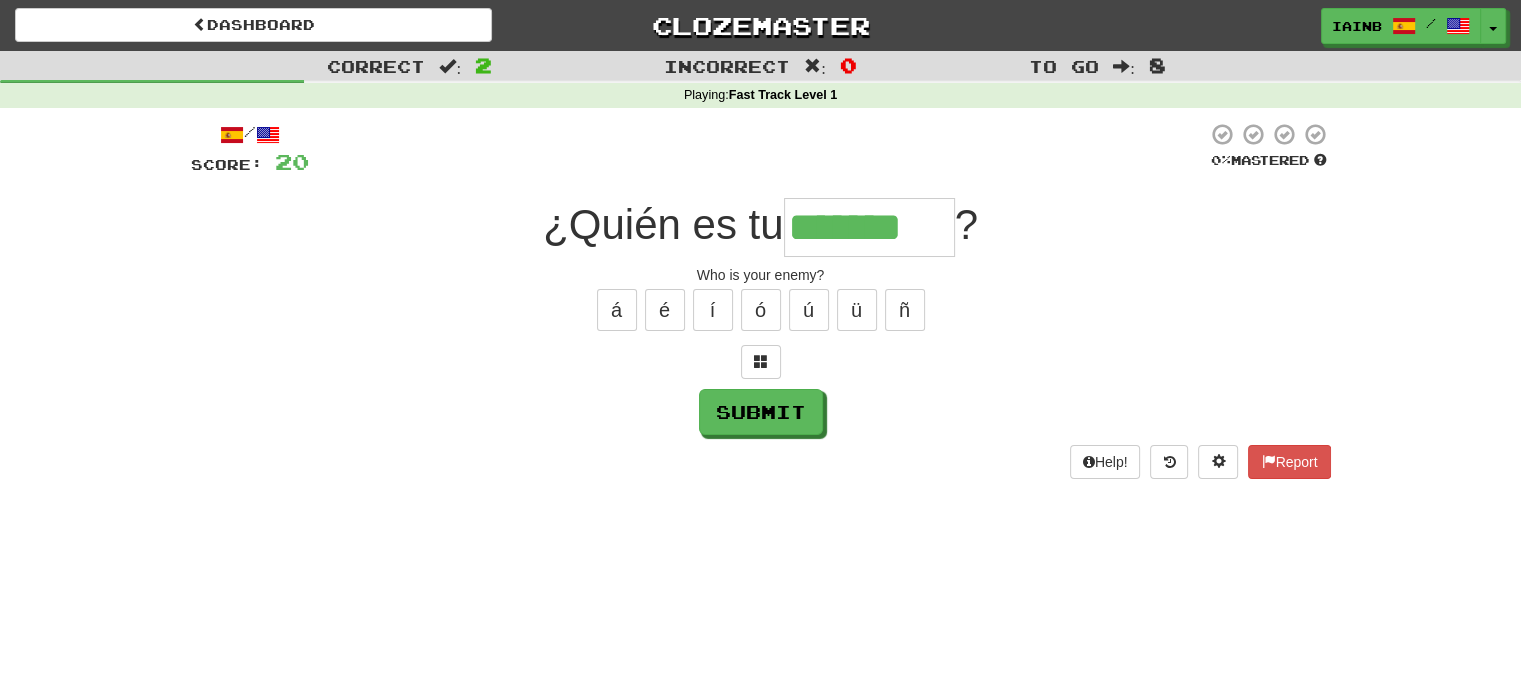 type on "*******" 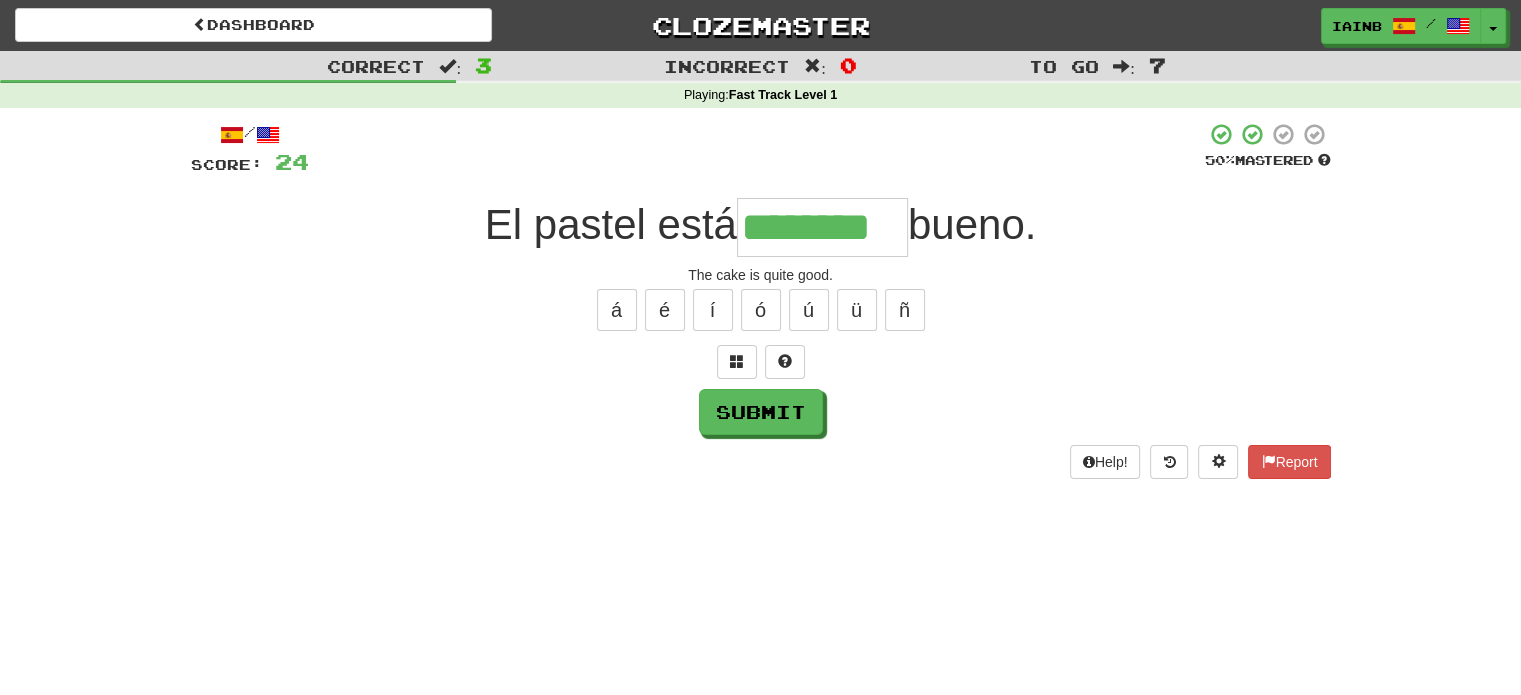 type on "********" 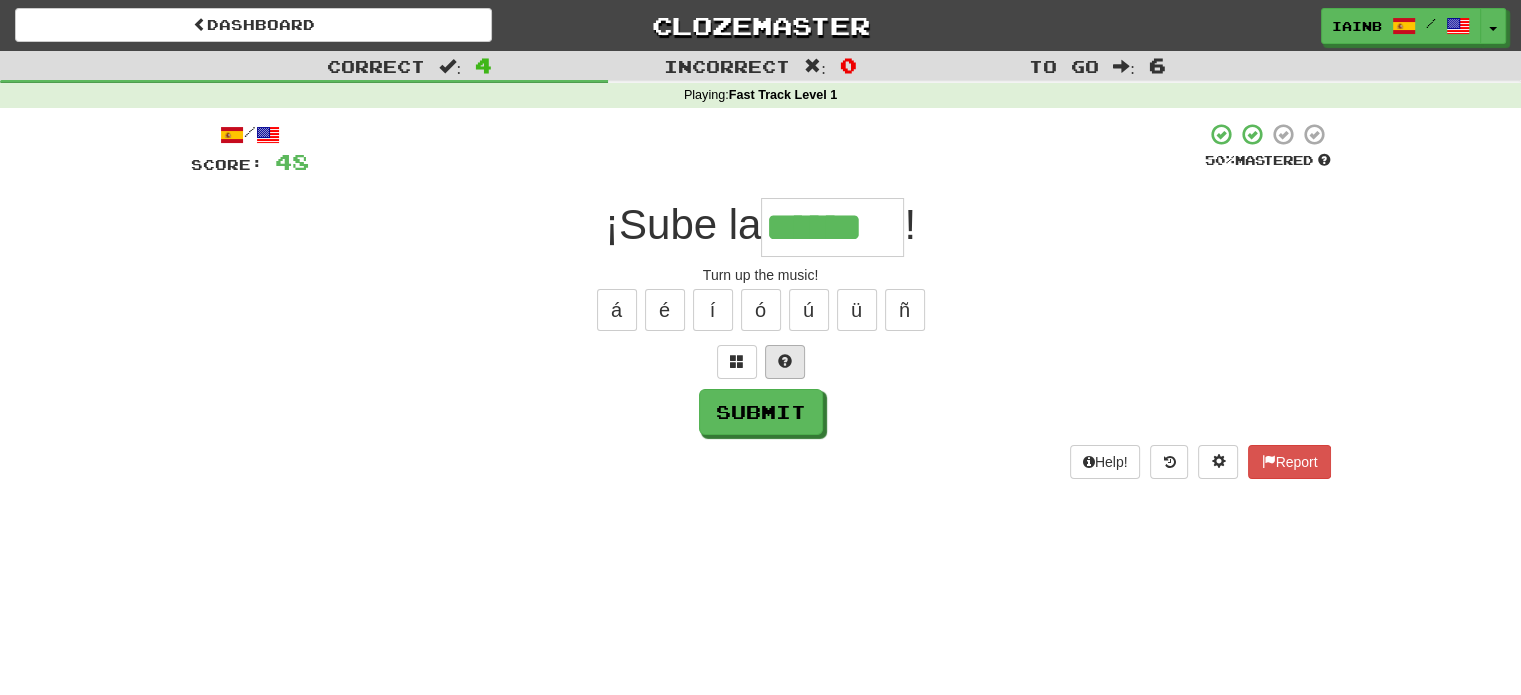 type on "******" 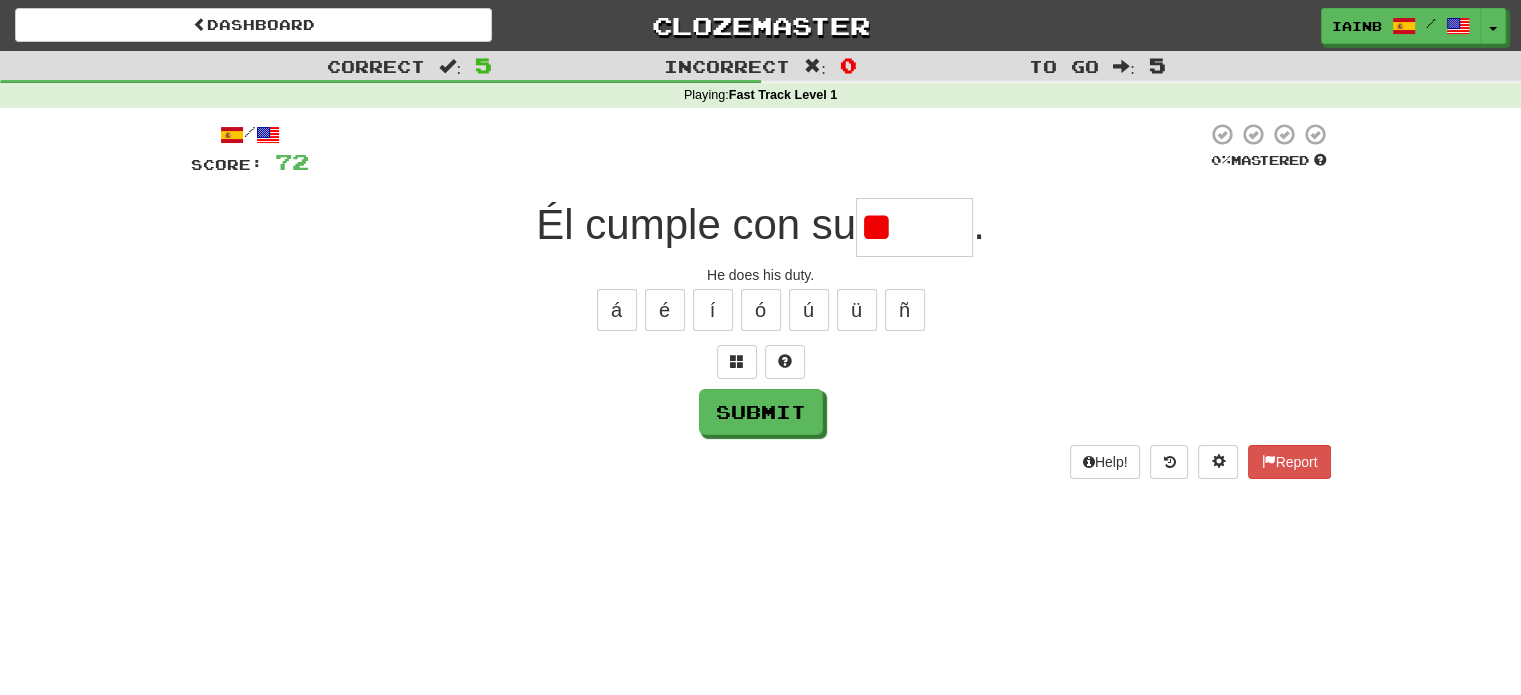 type on "*" 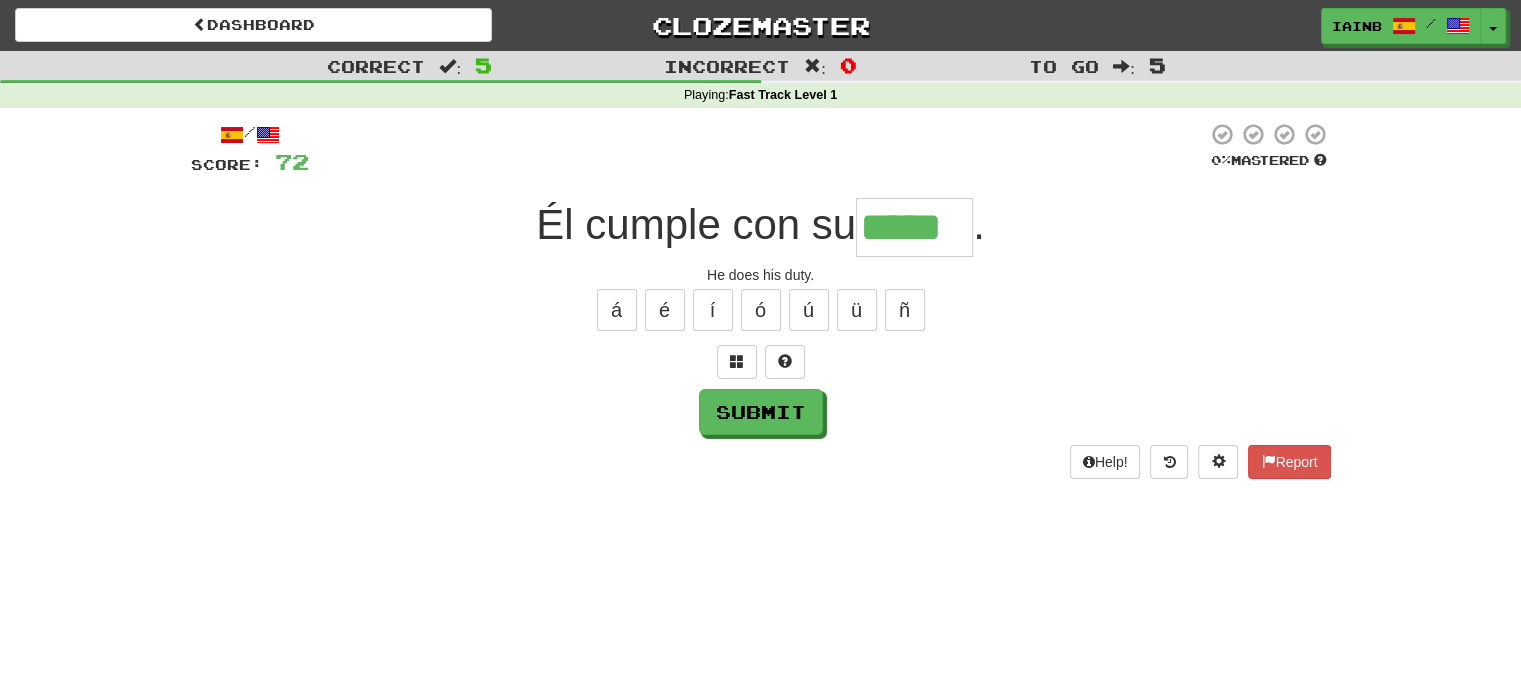 type on "*****" 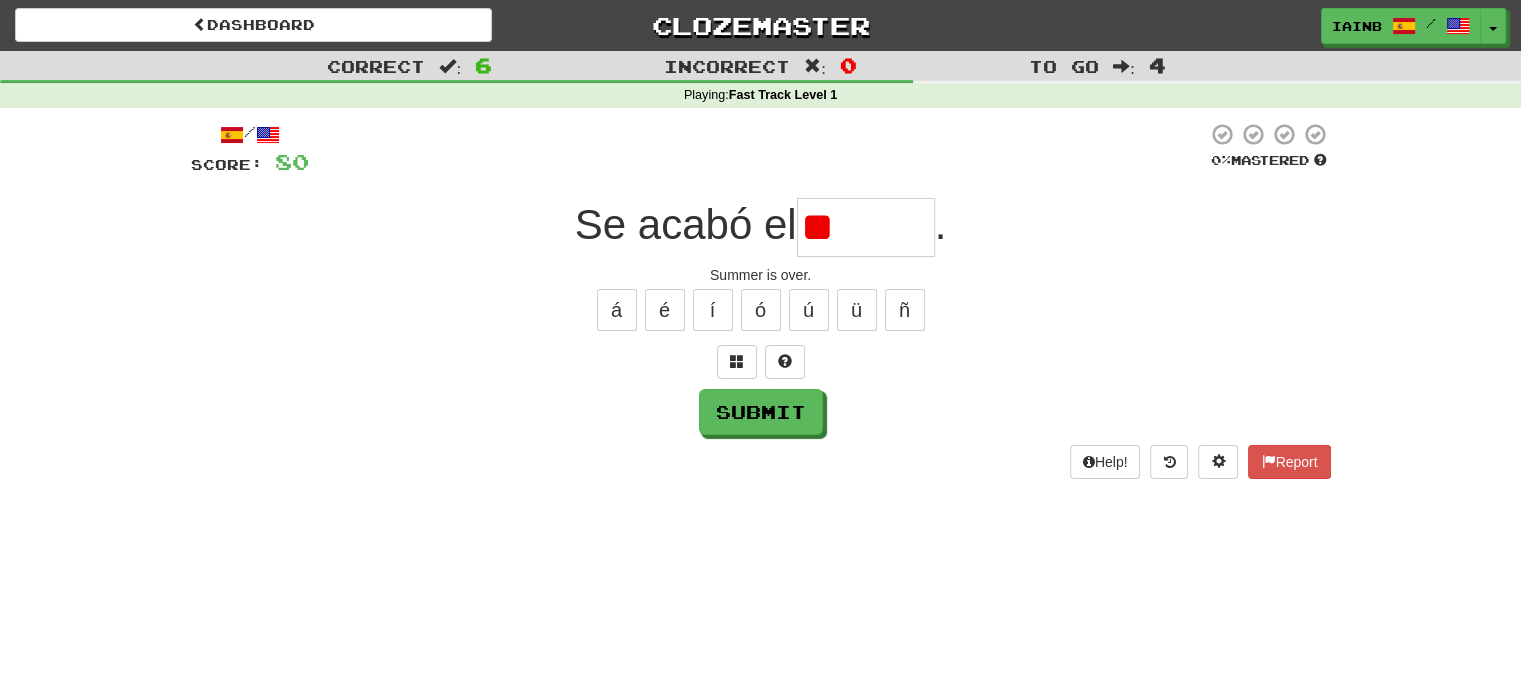 type on "*" 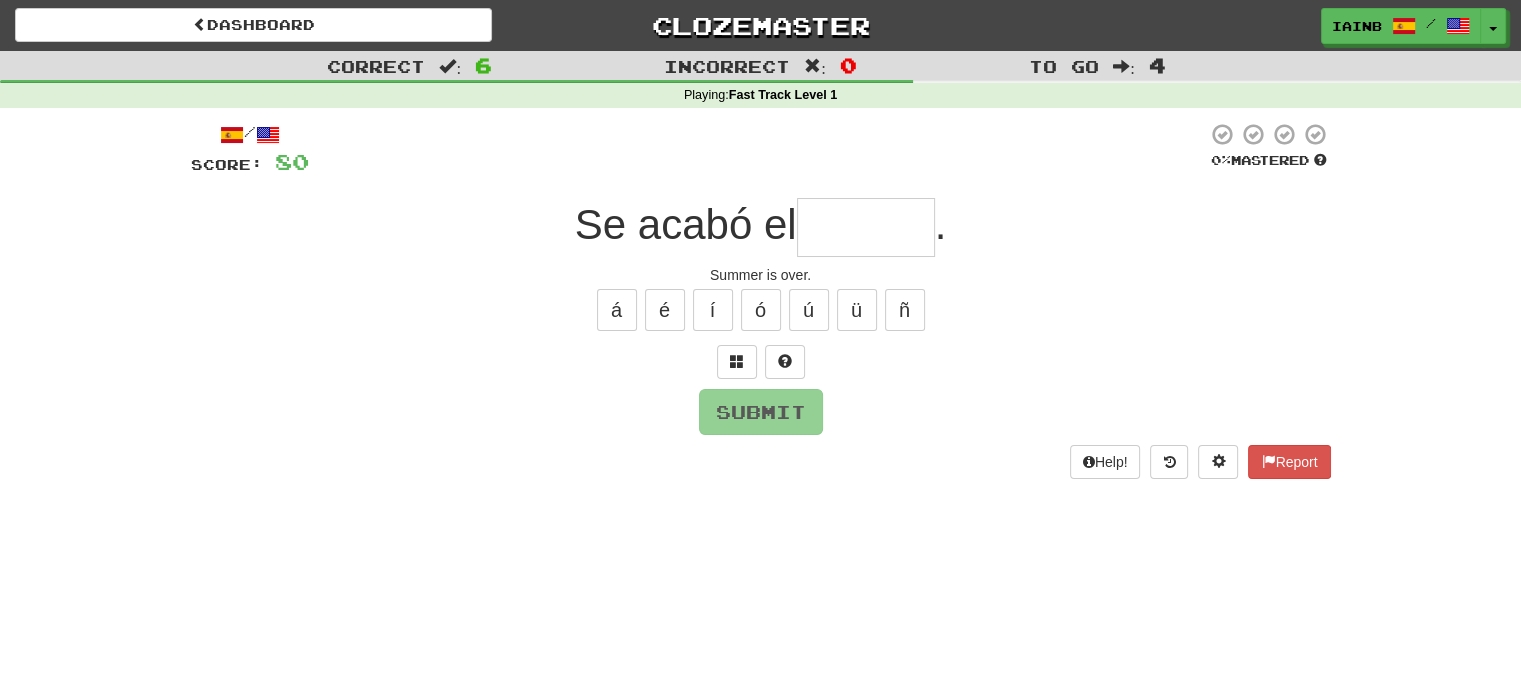 type on "*" 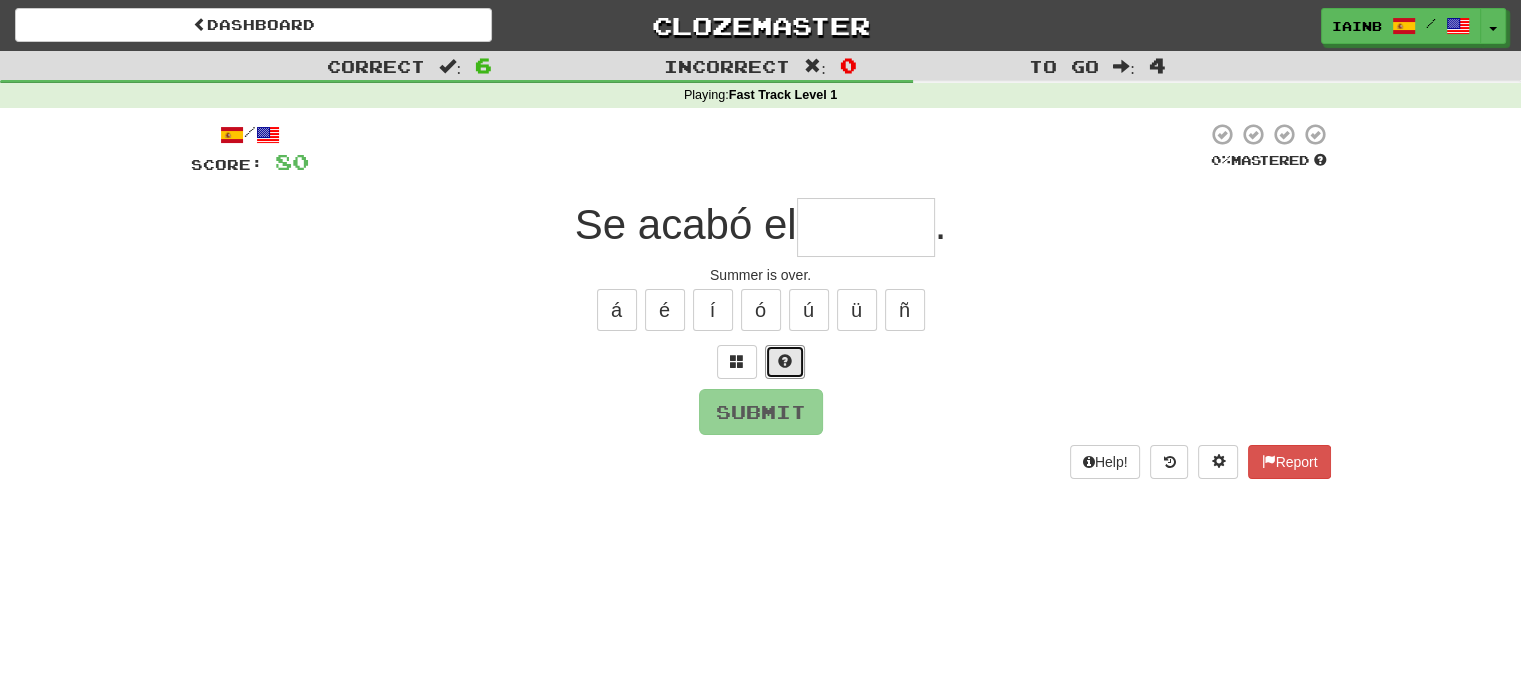 click at bounding box center (785, 362) 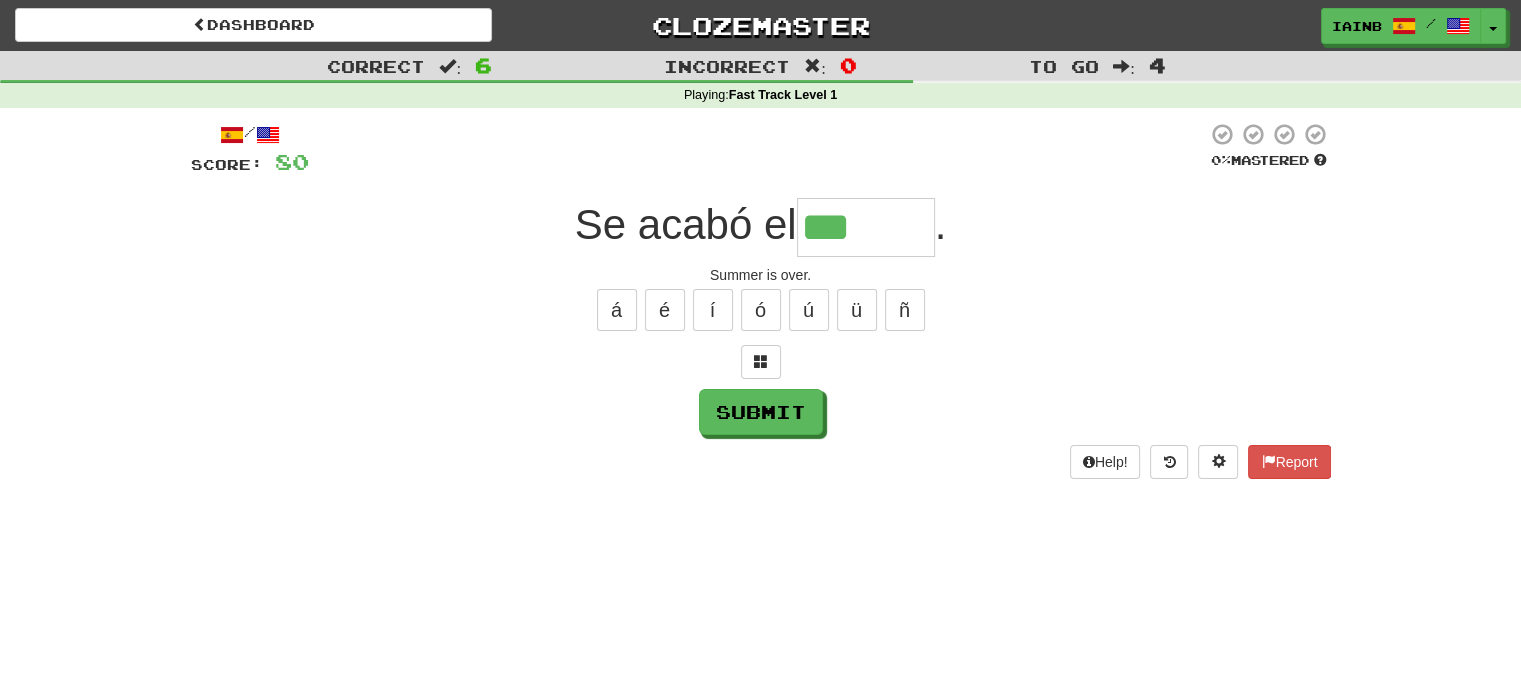 click at bounding box center (761, 362) 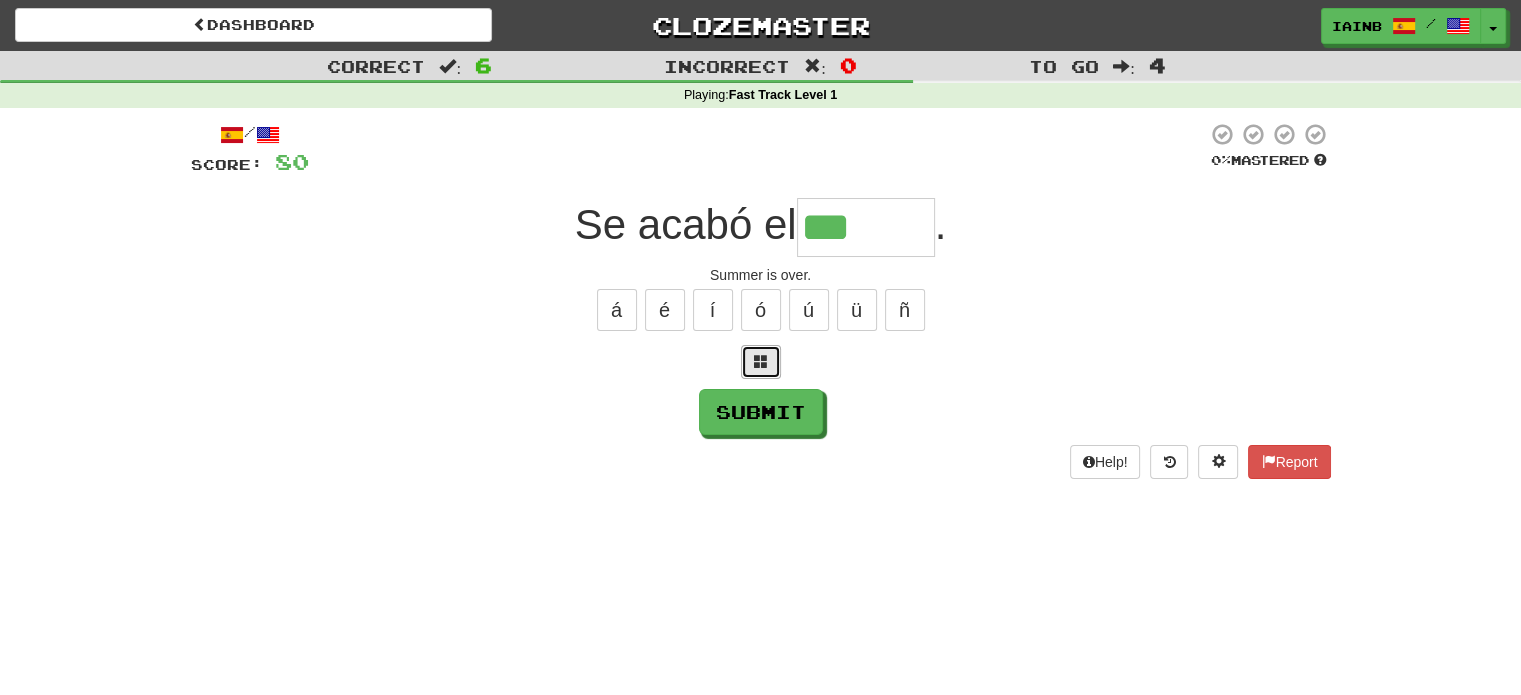 click at bounding box center (761, 362) 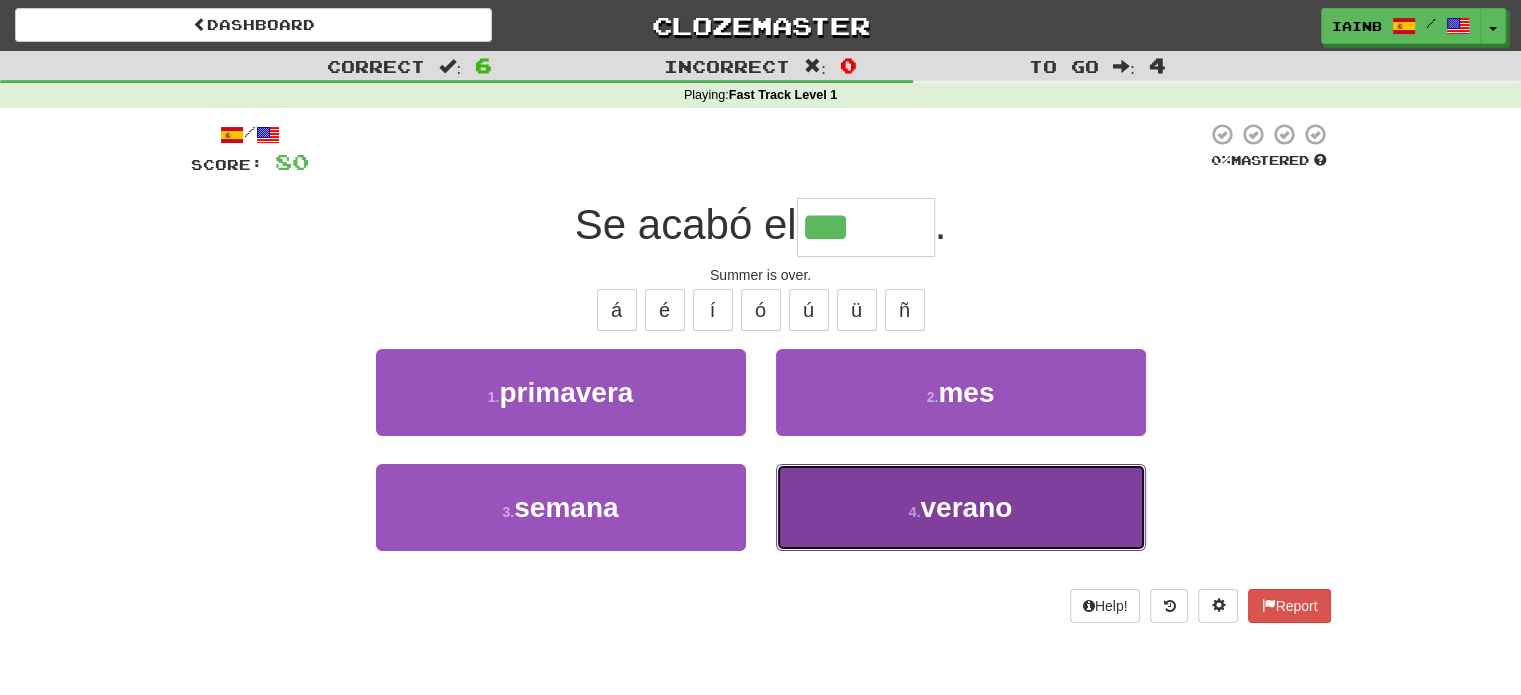 click on "4 .  verano" at bounding box center (961, 507) 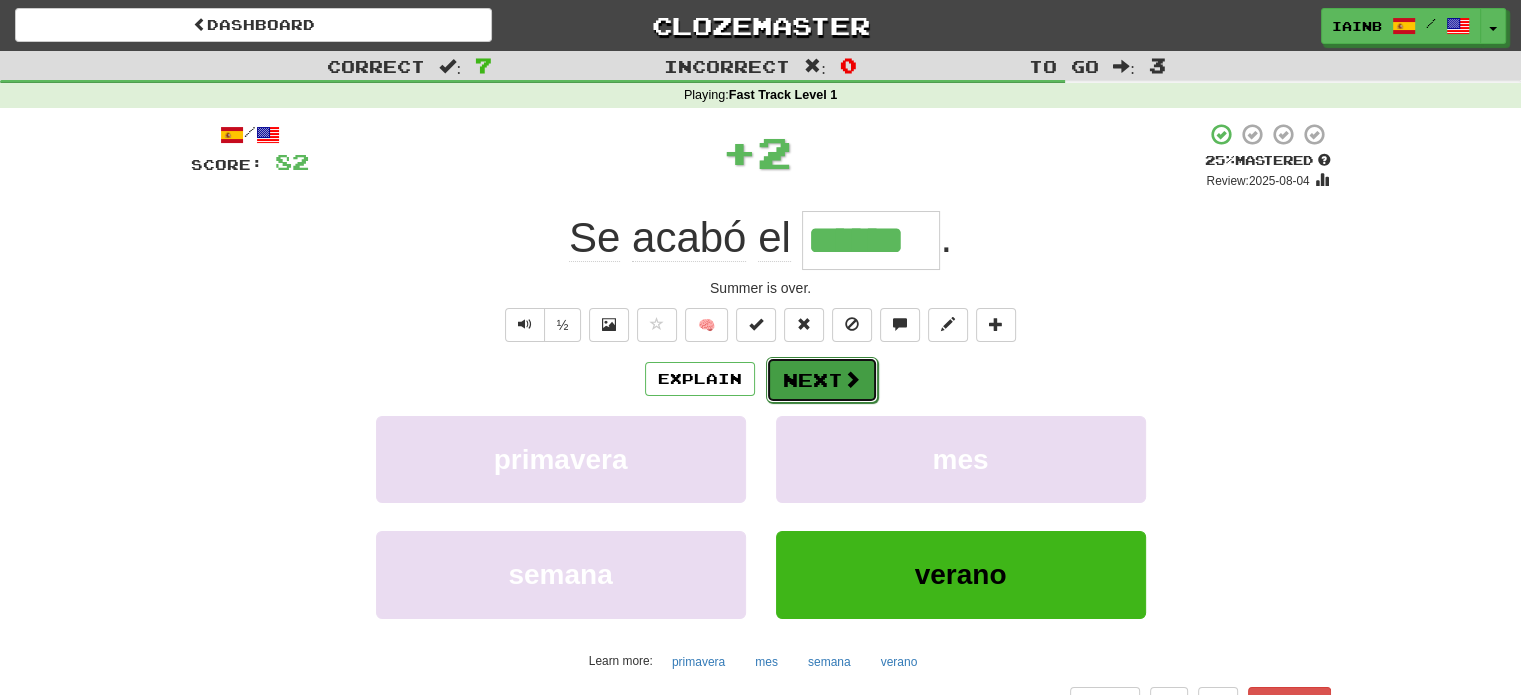 click on "Next" at bounding box center [822, 380] 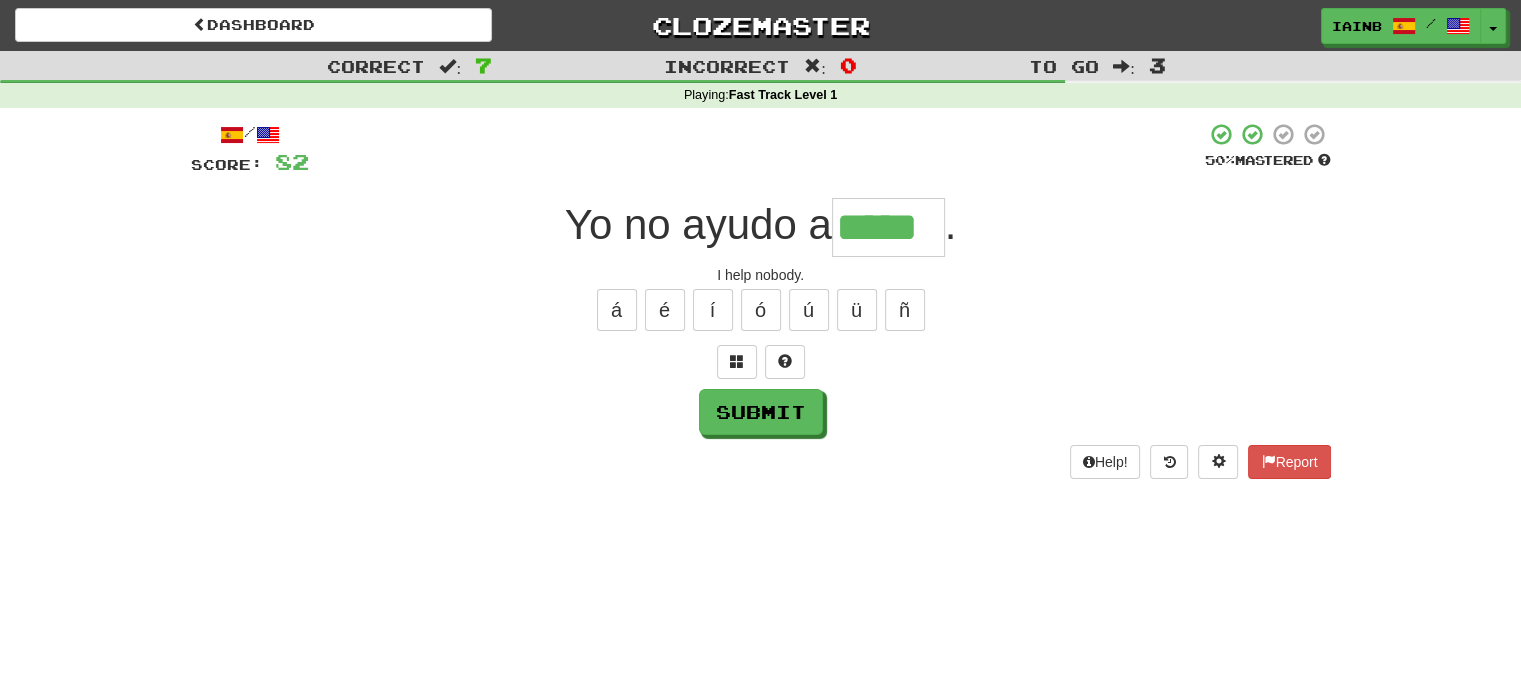 type on "*****" 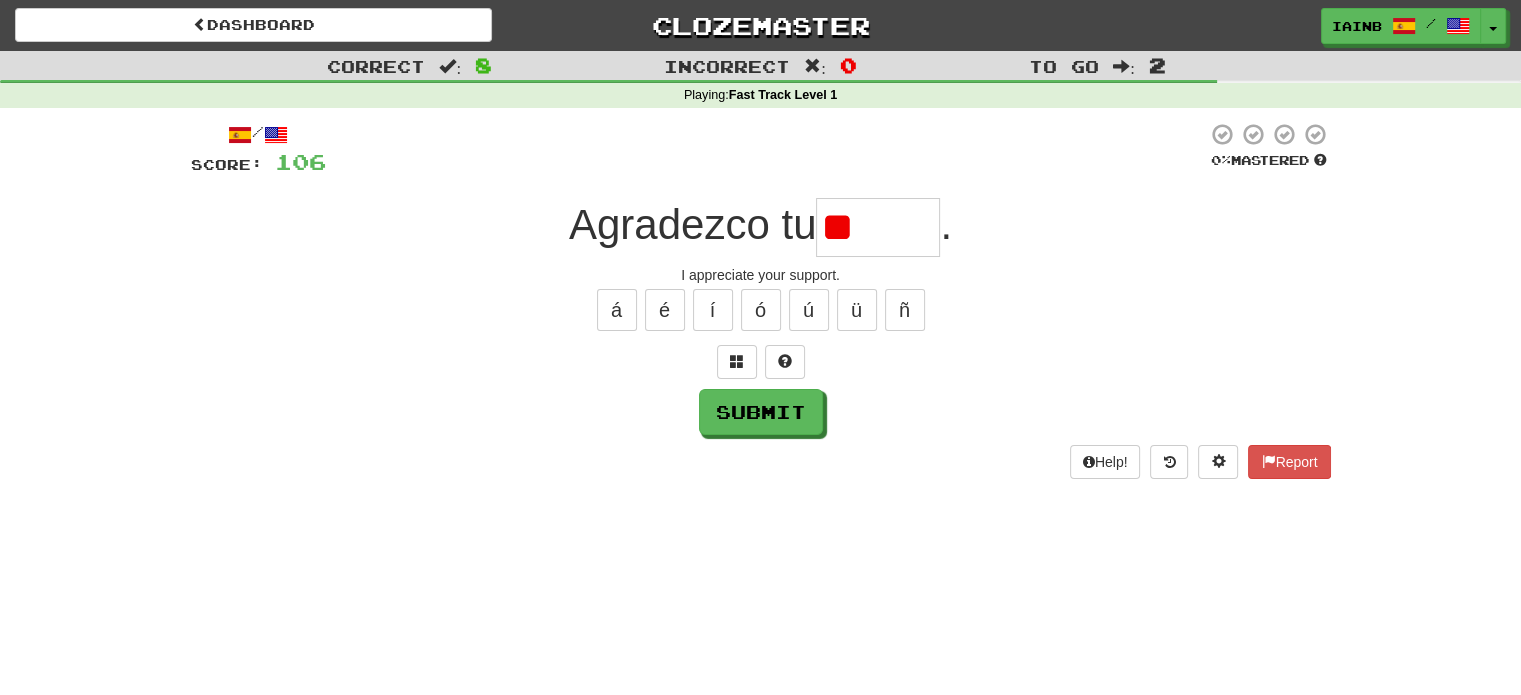 type on "*" 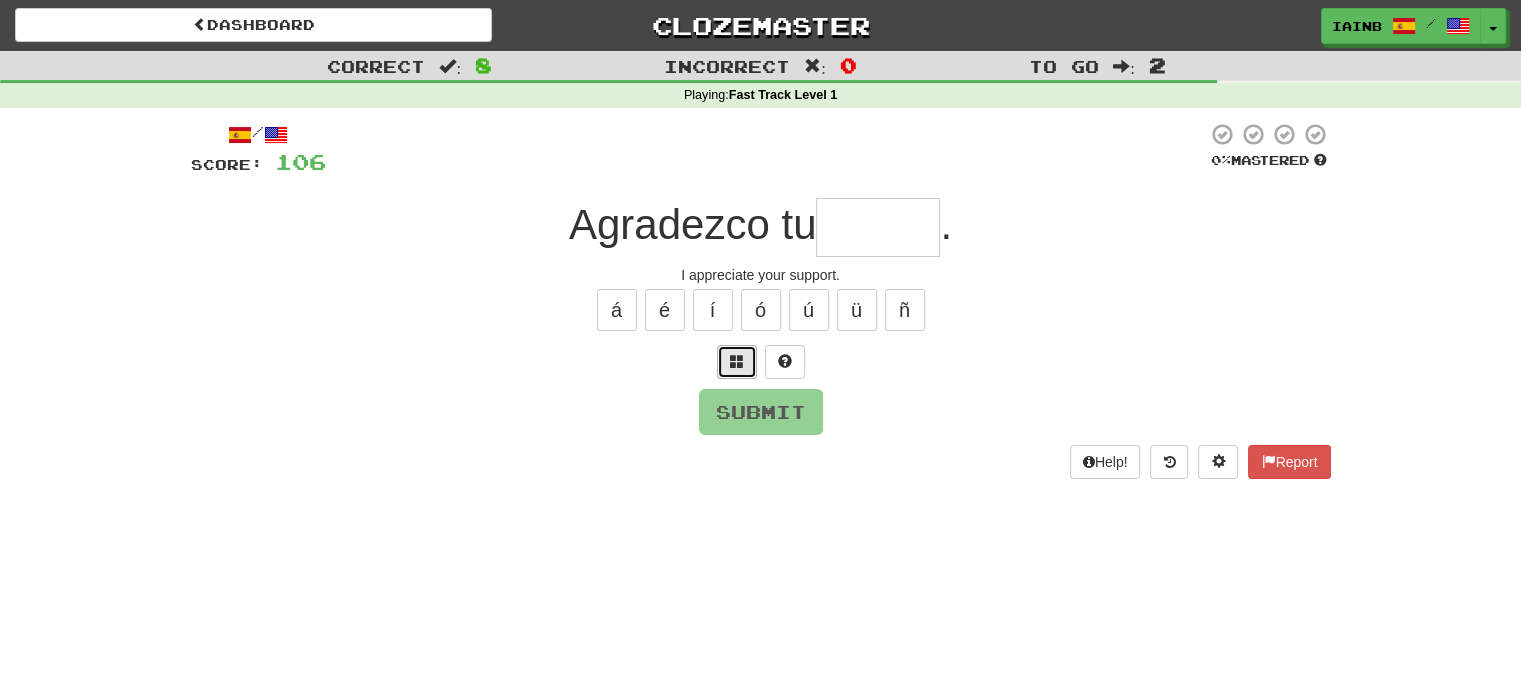 click at bounding box center (737, 362) 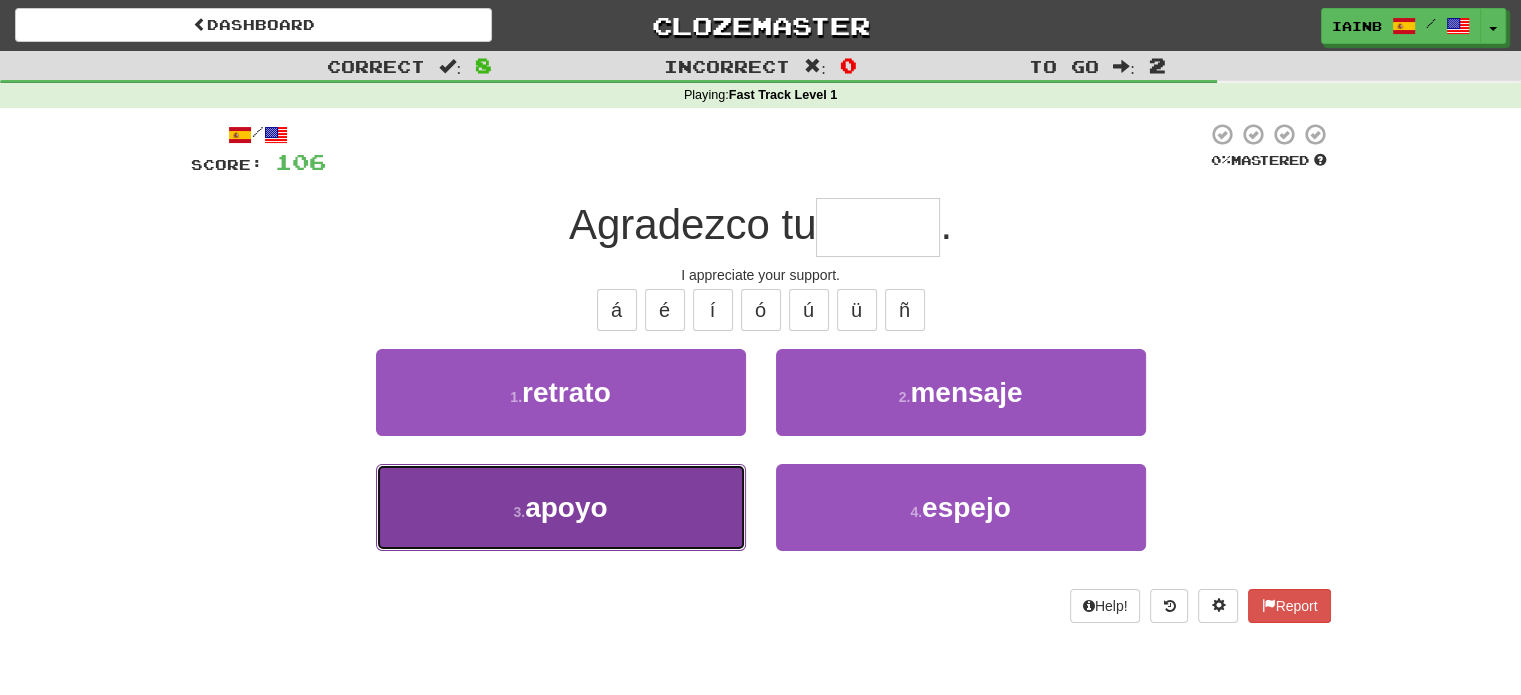 click on "3 .  apoyo" at bounding box center [561, 507] 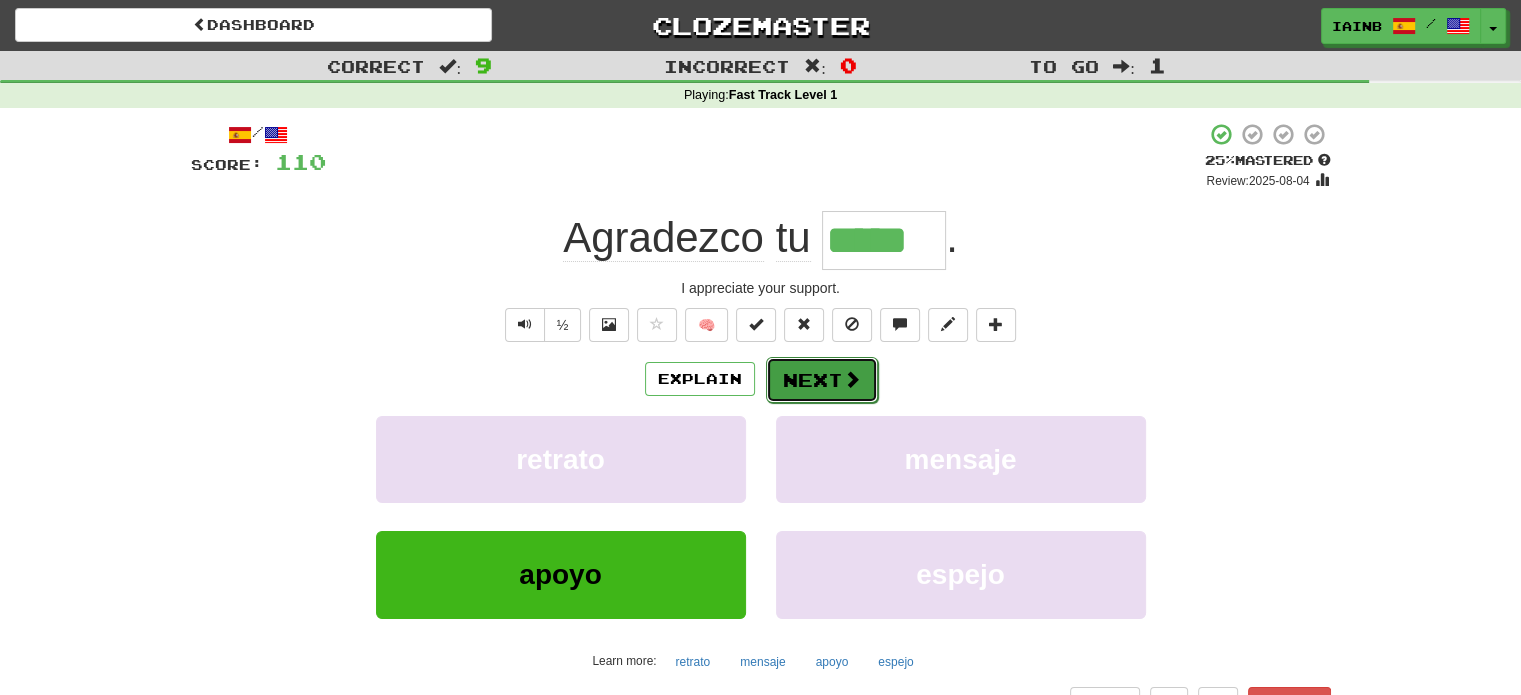 click on "Next" at bounding box center (822, 380) 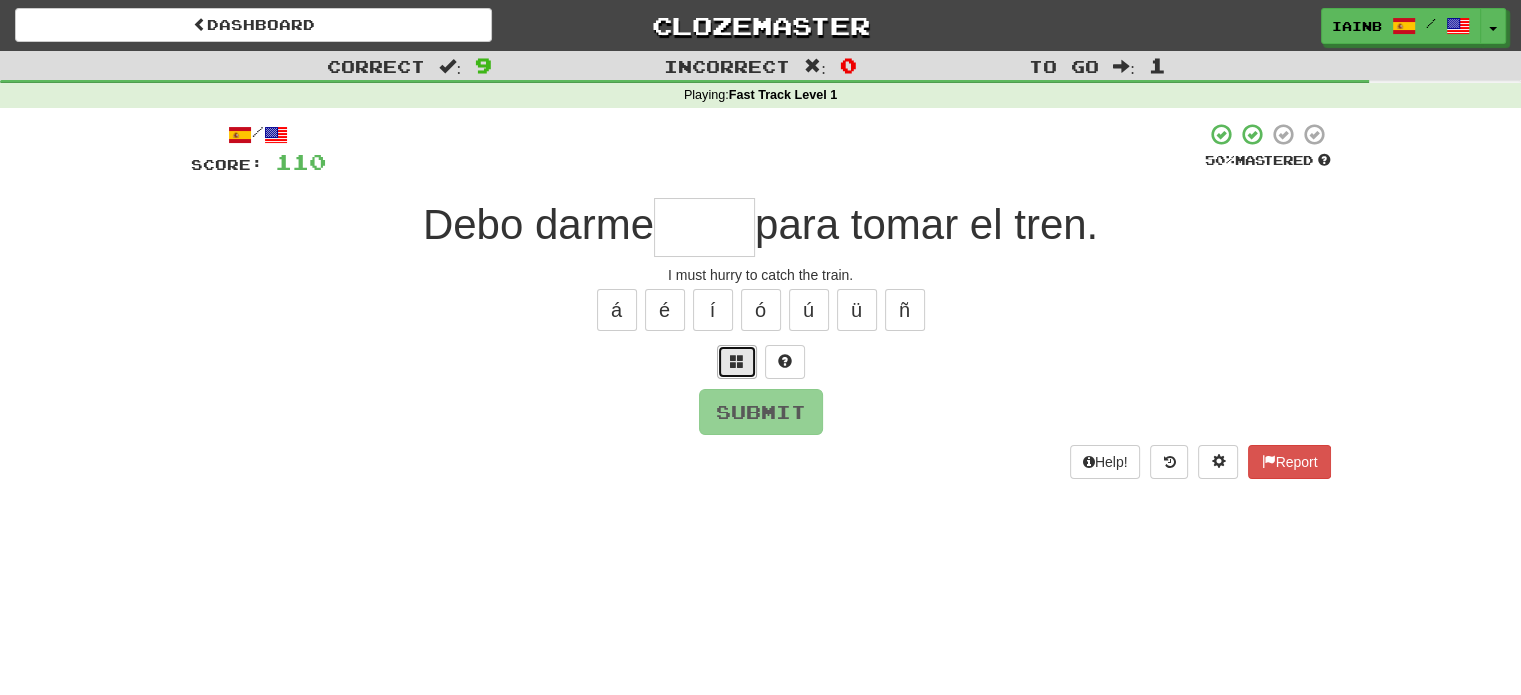 click at bounding box center (737, 362) 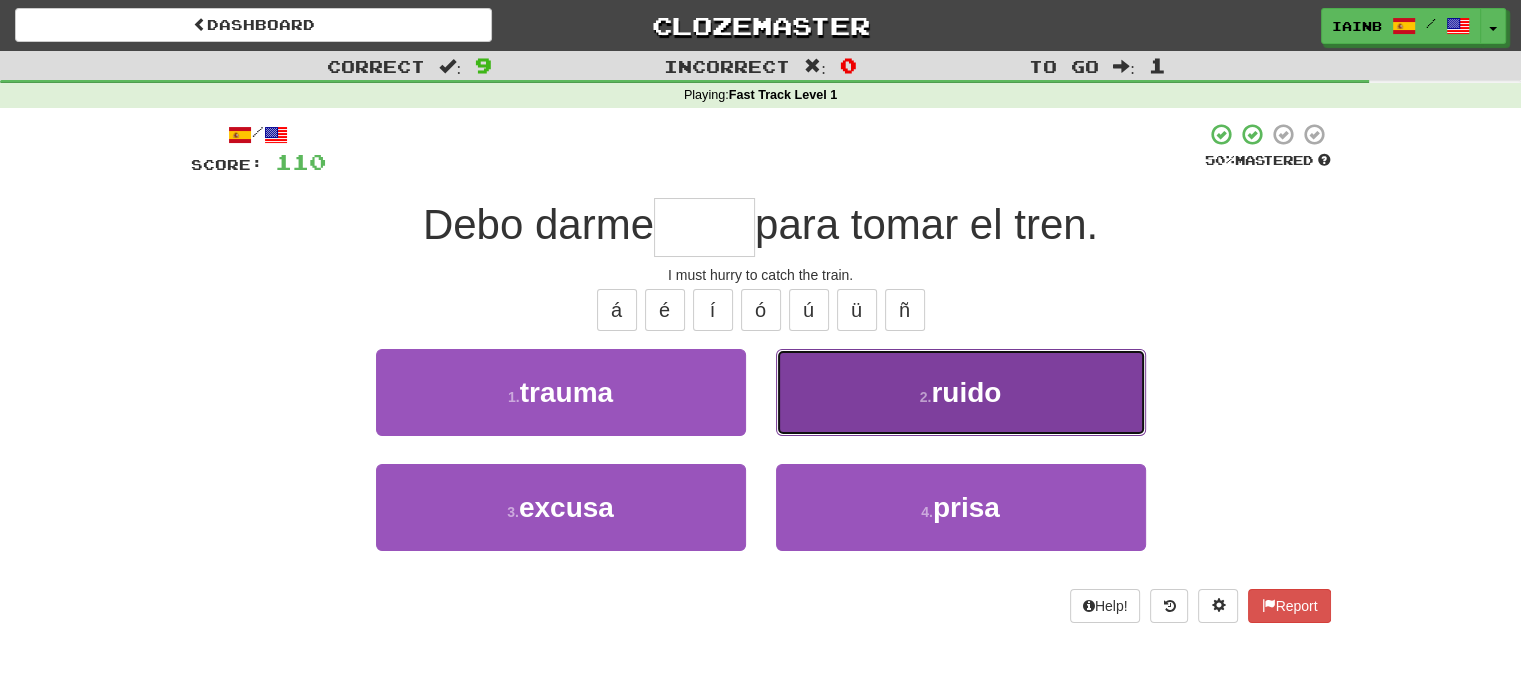 click on "2 .  ruido" at bounding box center (961, 392) 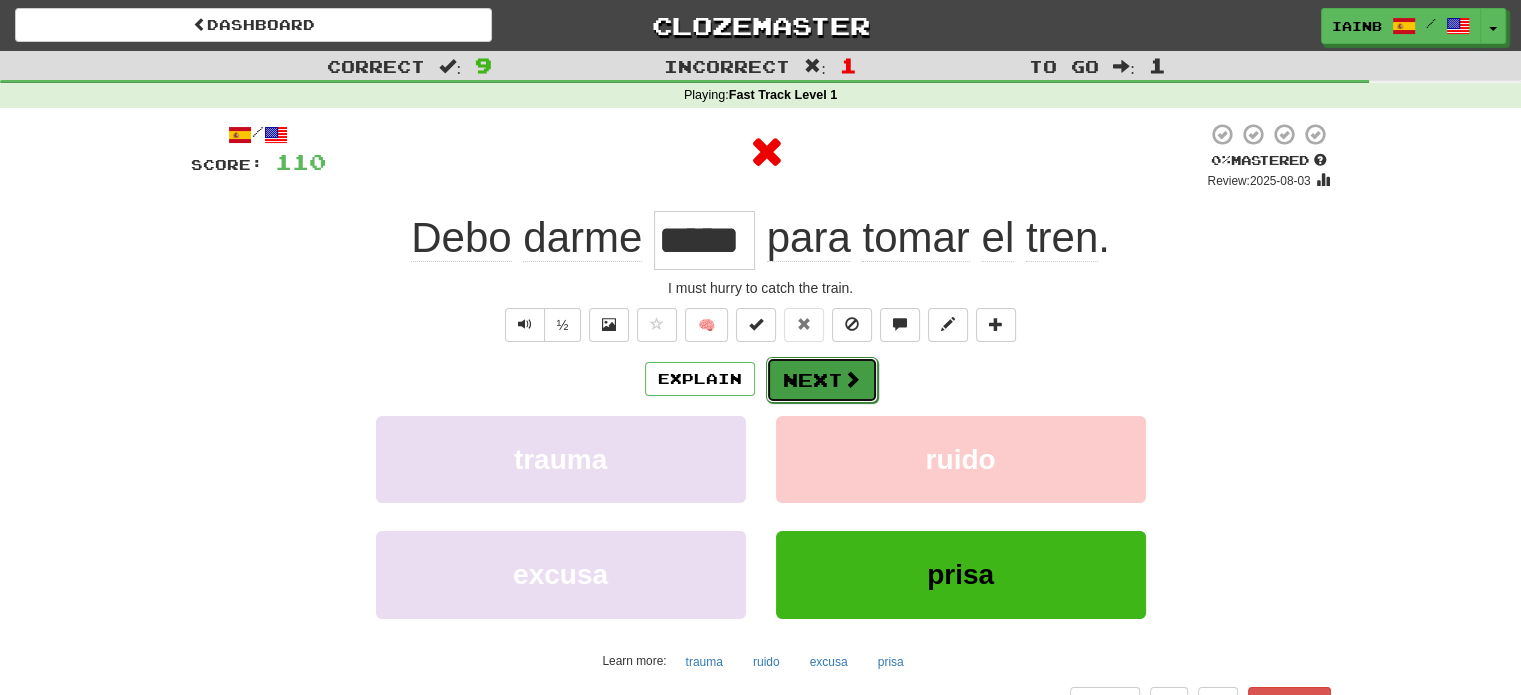click on "Next" at bounding box center (822, 380) 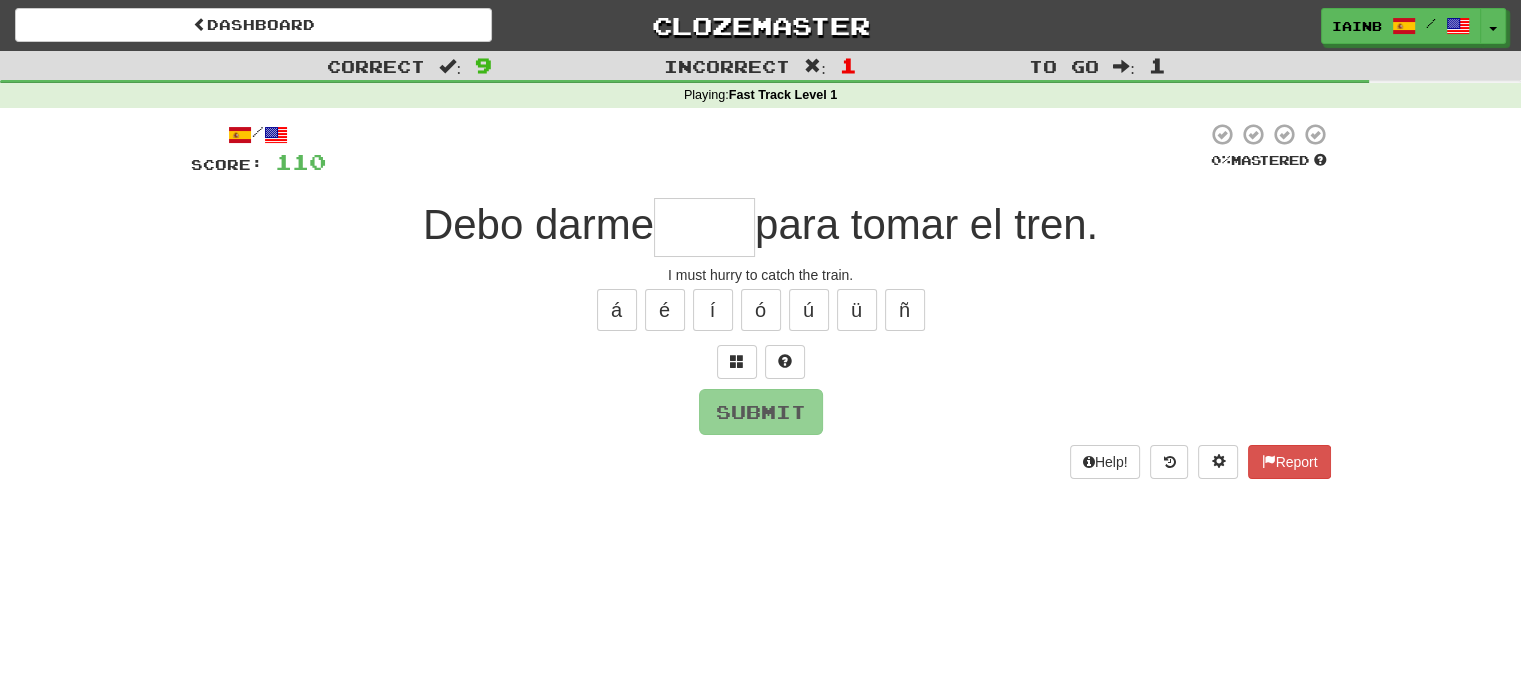 click at bounding box center [761, 362] 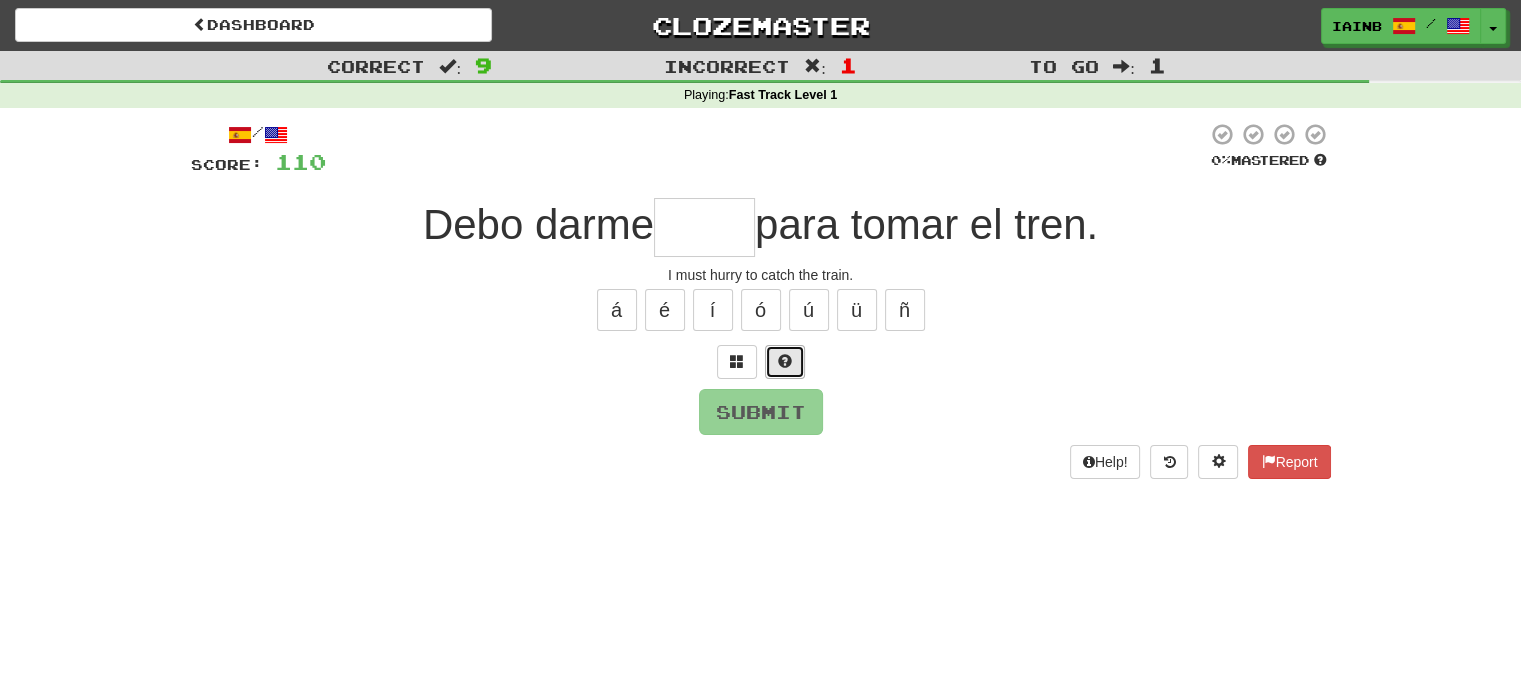 click at bounding box center (785, 362) 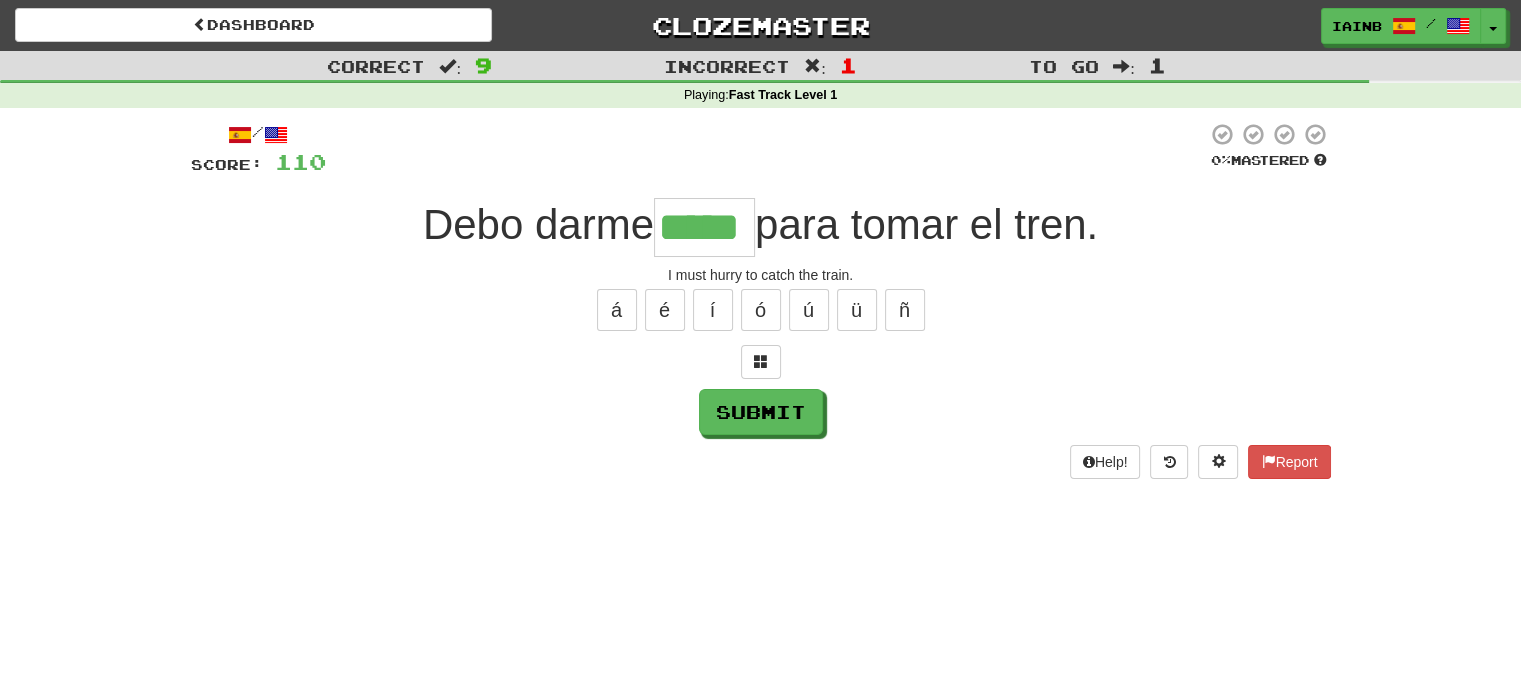type on "*****" 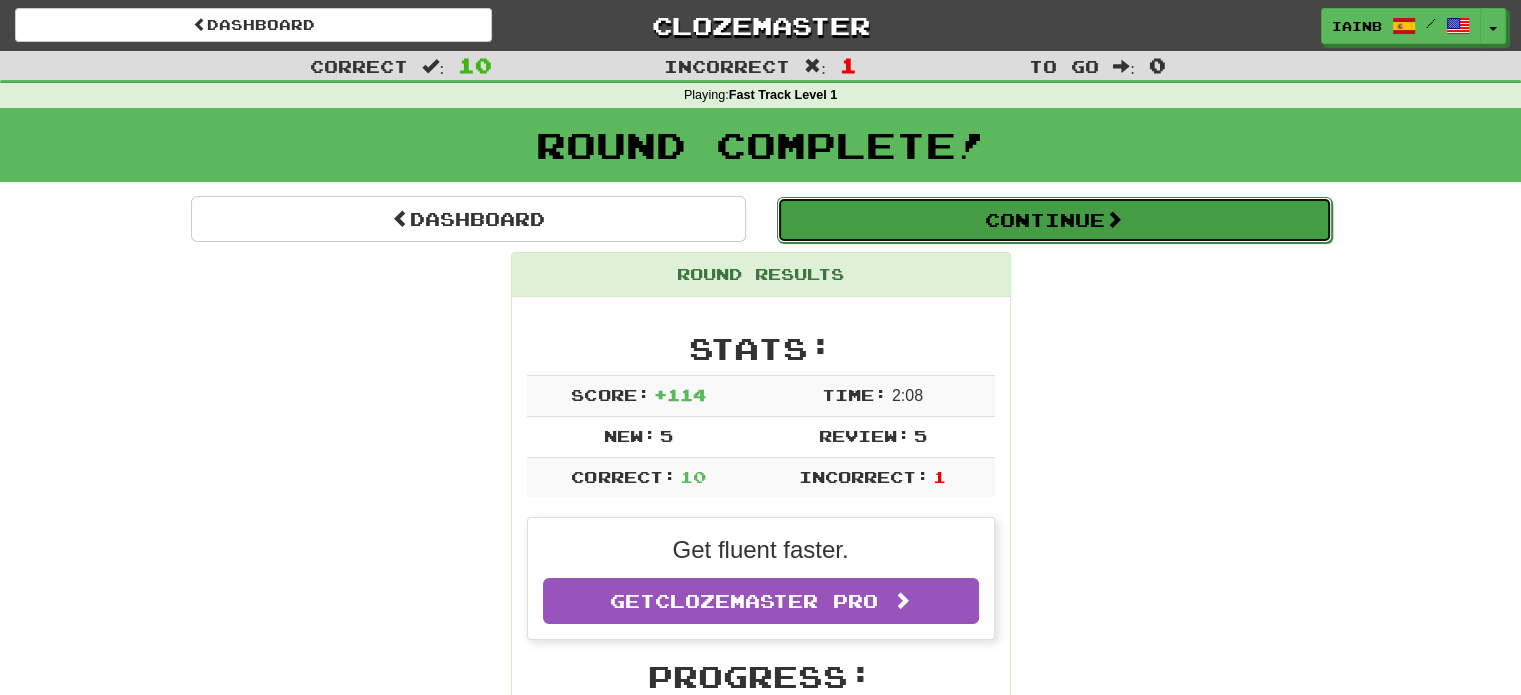 click on "Continue" at bounding box center (1054, 220) 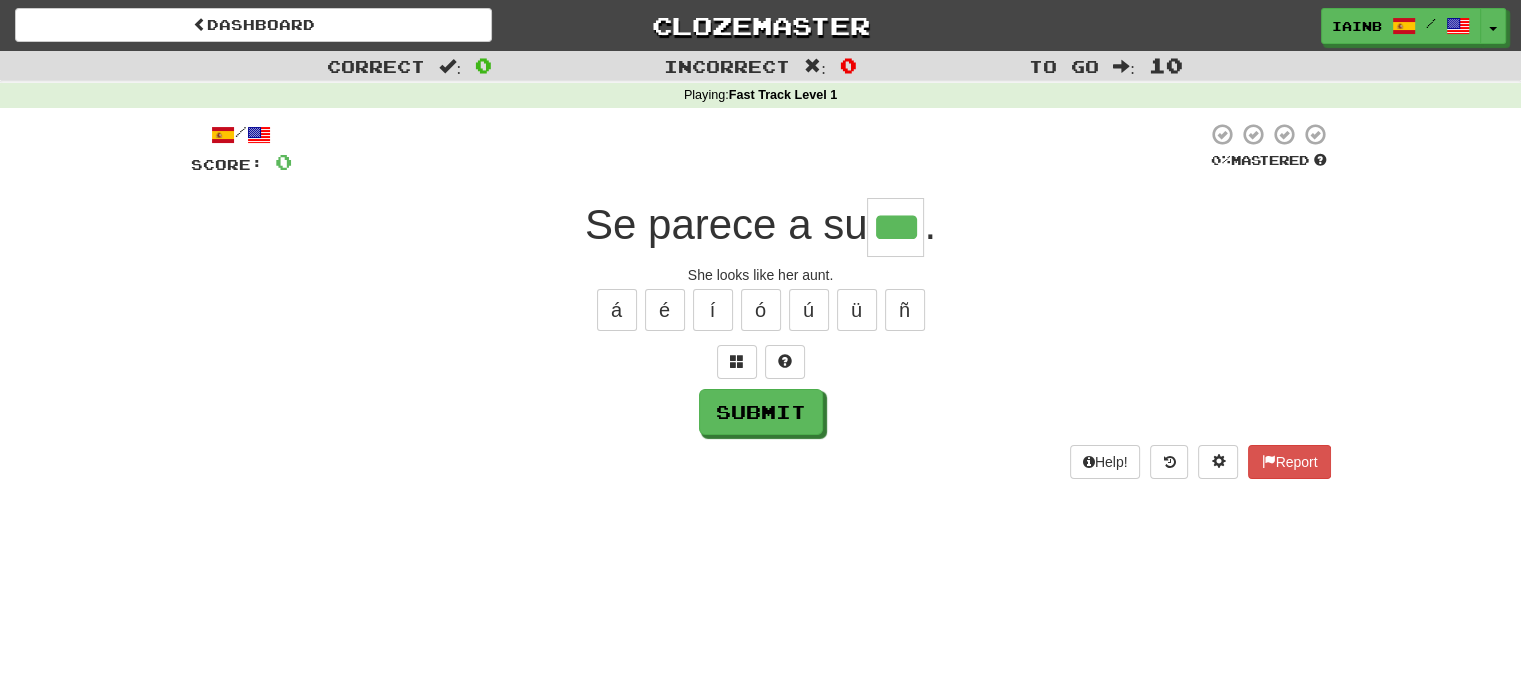 type on "***" 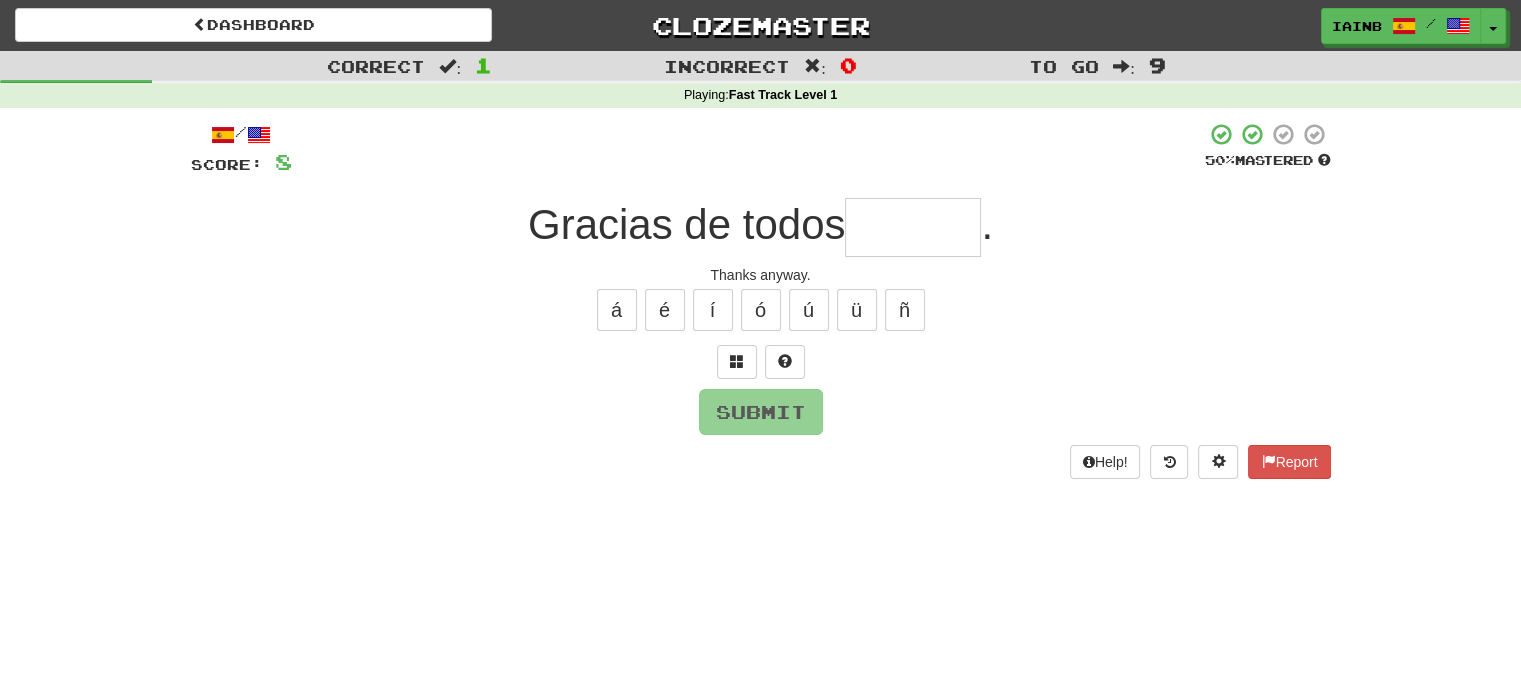 type on "*" 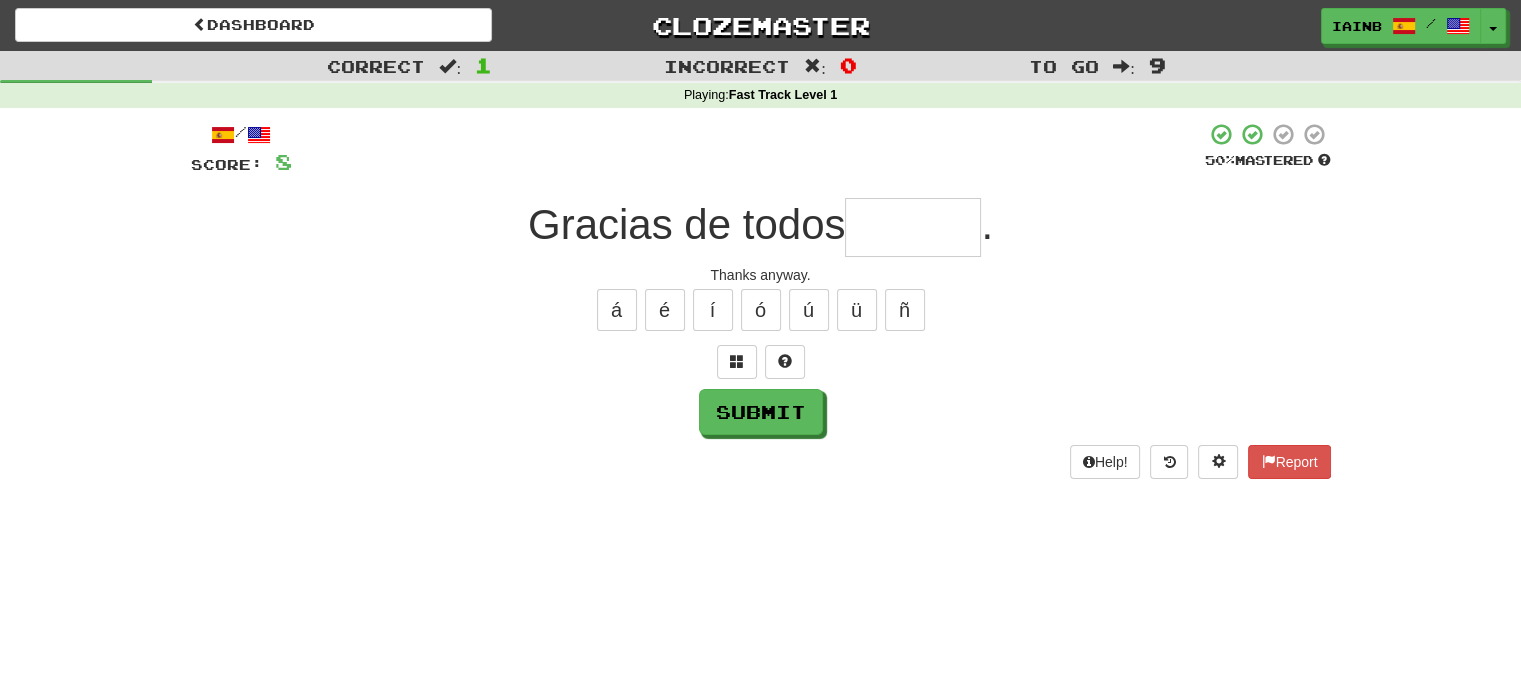 type on "*" 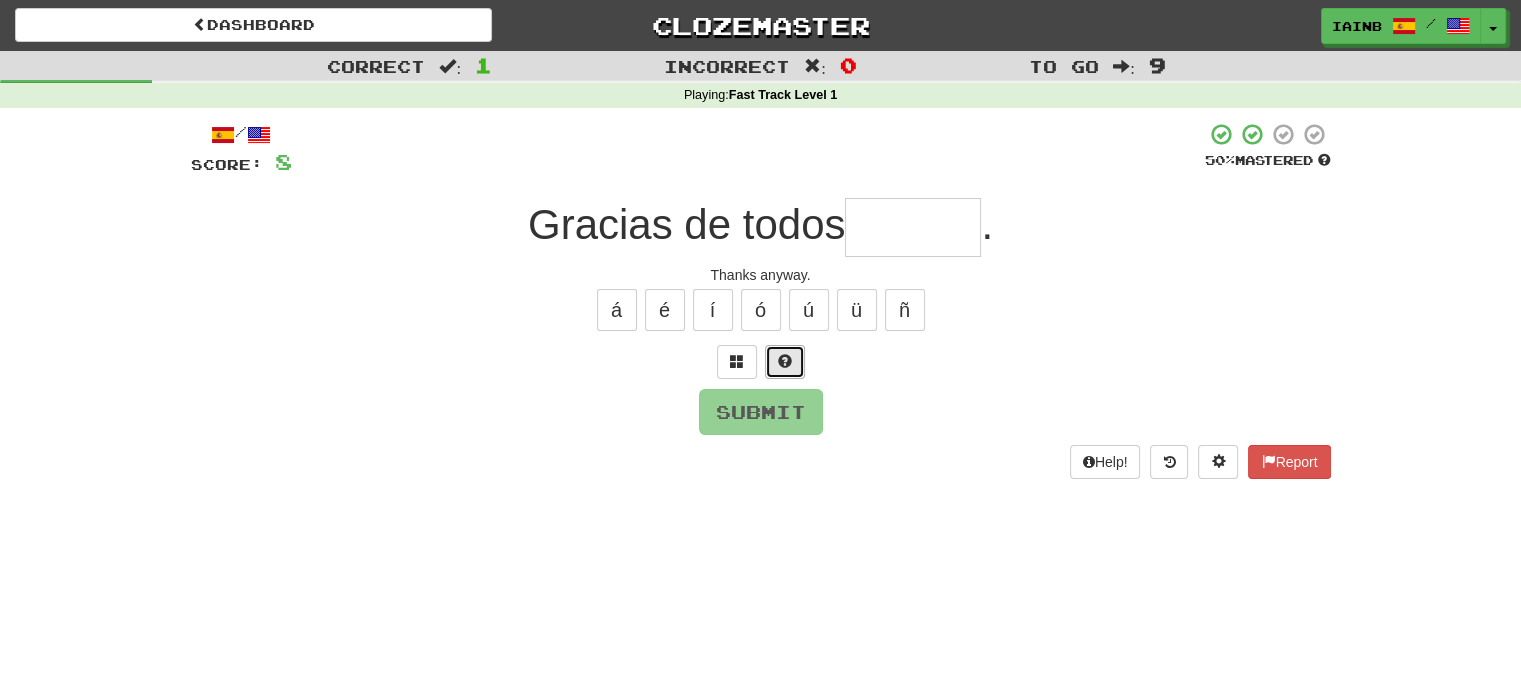 click at bounding box center [785, 361] 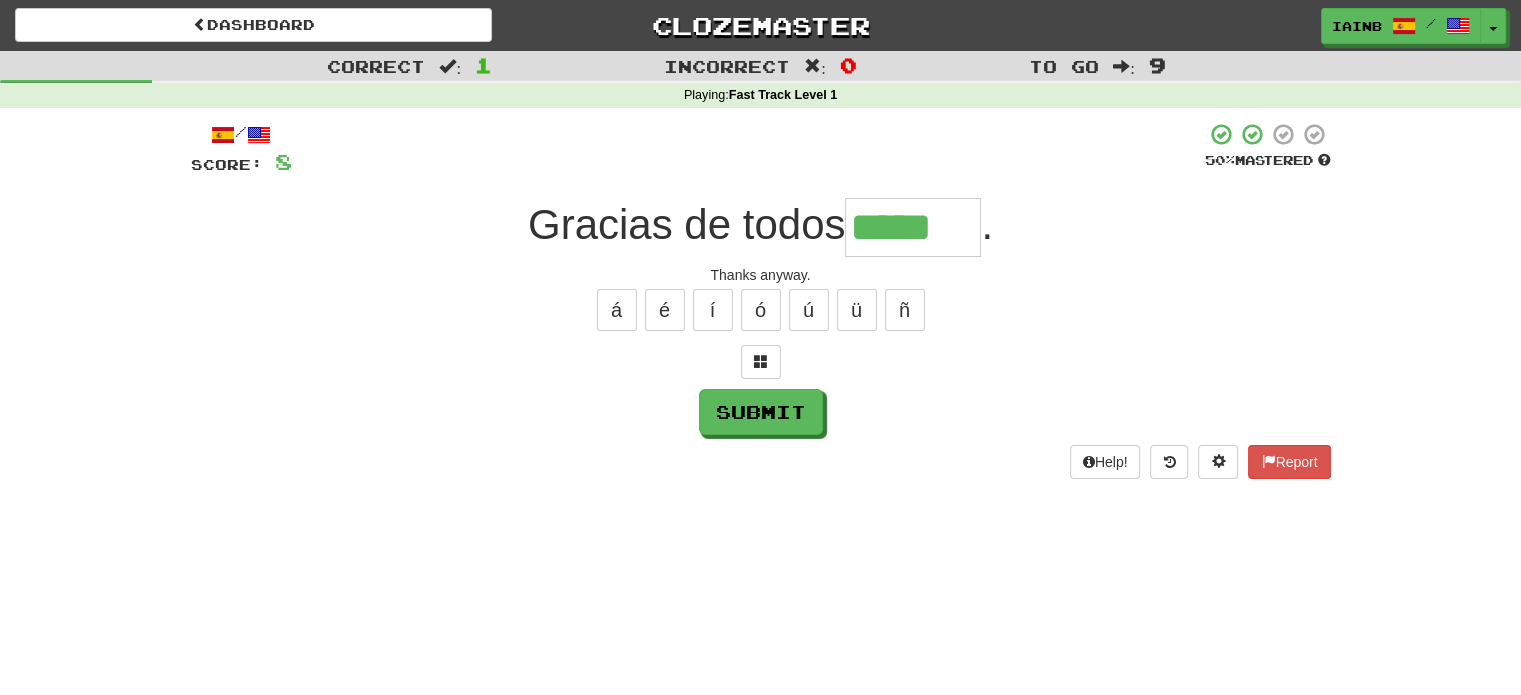 type on "*****" 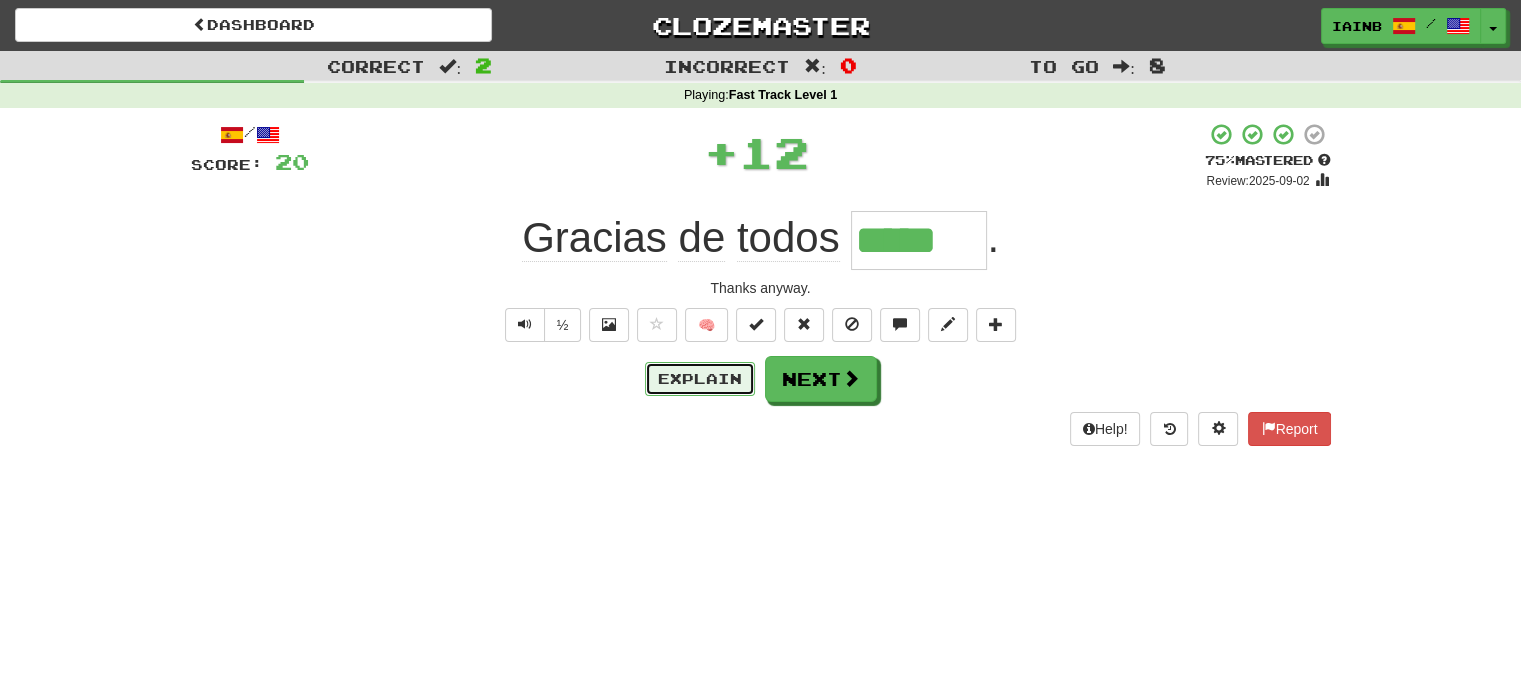click on "Explain" at bounding box center (700, 379) 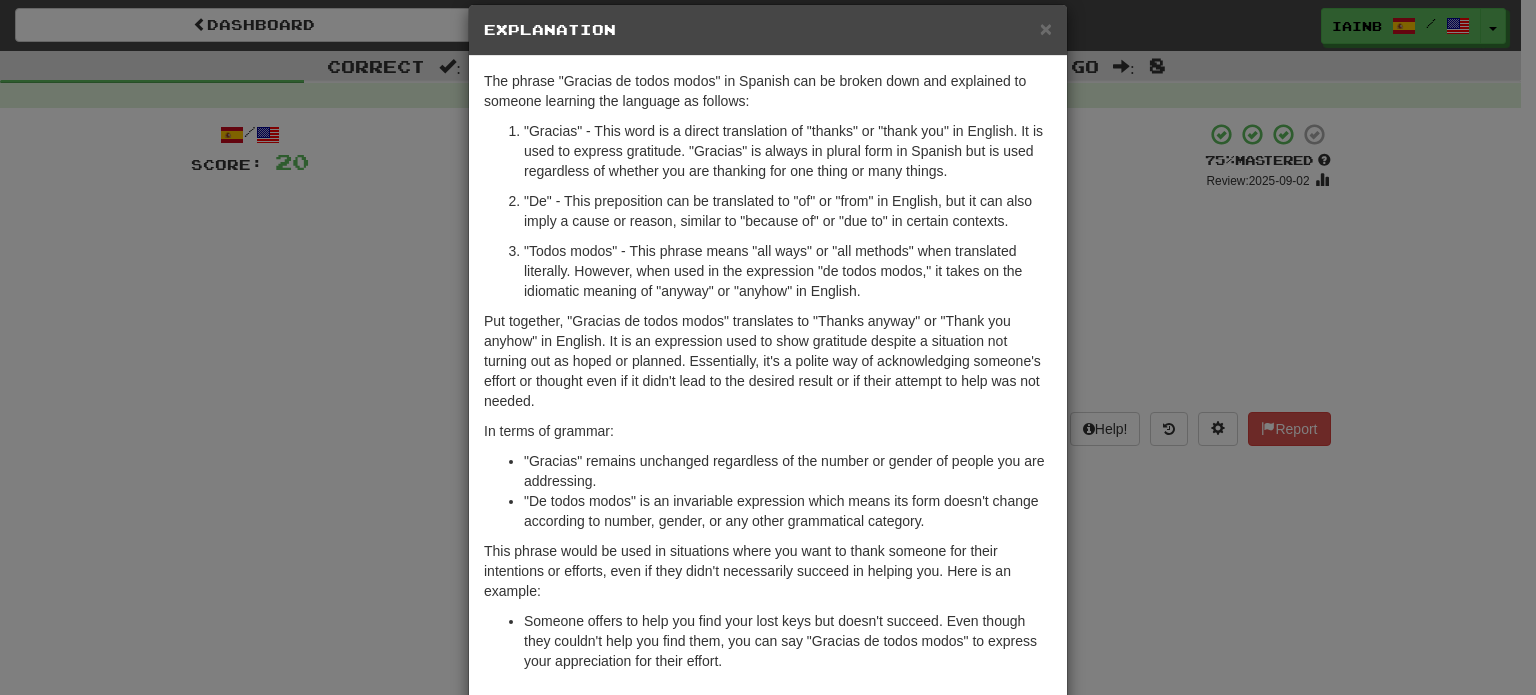 scroll, scrollTop: 34, scrollLeft: 0, axis: vertical 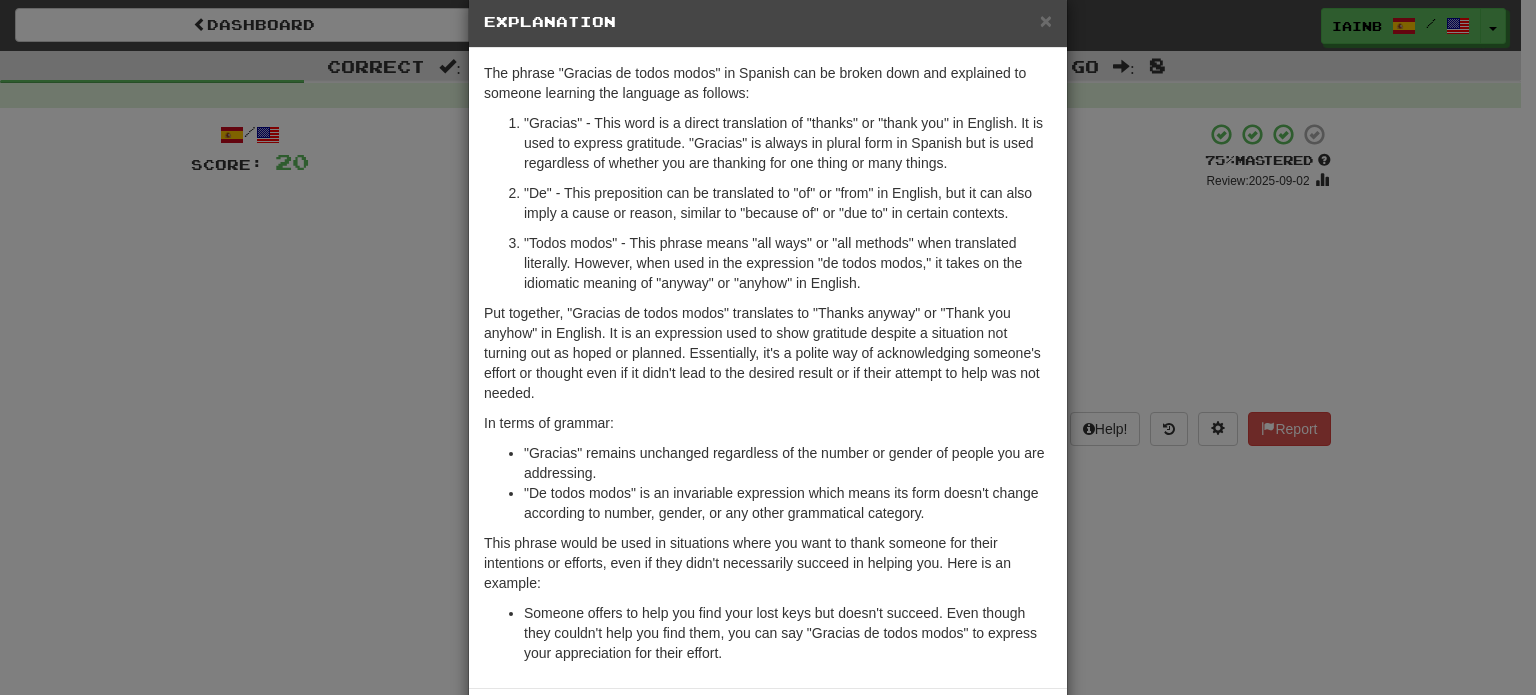 click on "× Explanation The phrase "Gracias de todos modos" in Spanish can be broken down and explained to someone learning the language as follows:
"Gracias" - This word is a direct translation of "thanks" or "thank you" in English. It is used to express gratitude. "Gracias" is always in plural form in Spanish but is used regardless of whether you are thanking for one thing or many things.
"De" - This preposition can be translated to "of" or "from" in English, but it can also imply a cause or reason, similar to "because of" or "due to" in certain contexts.
"Todos modos" - This phrase means "all ways" or "all methods" when translated literally. However, when used in the expression "de todos modos," it takes on the idiomatic meaning of "anyway" or "anyhow" in English.
In terms of grammar:
"Gracias" remains unchanged regardless of the number or gender of people you are addressing.
In beta. Generated by ChatGPT. Like it? Hate it?  Let us know ! Close" at bounding box center (768, 347) 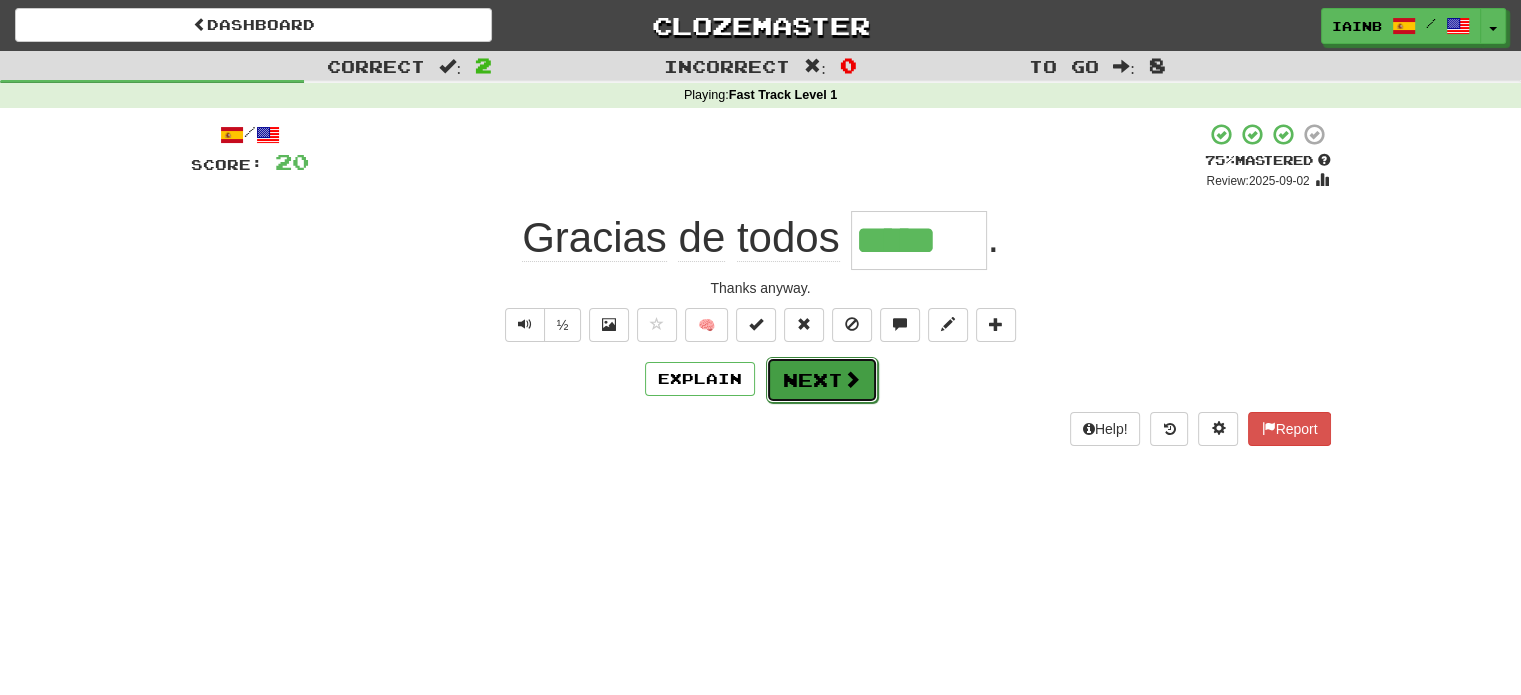 click on "Next" at bounding box center (822, 380) 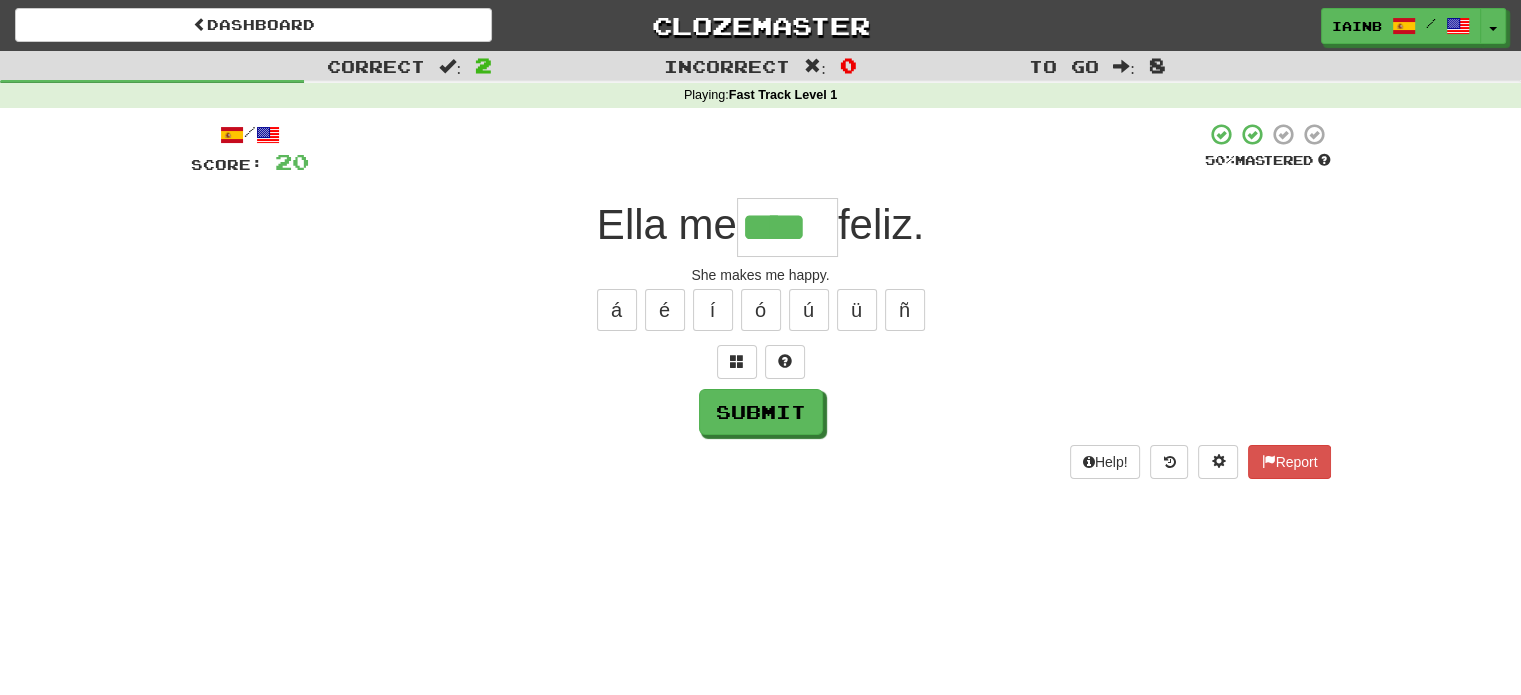 type on "****" 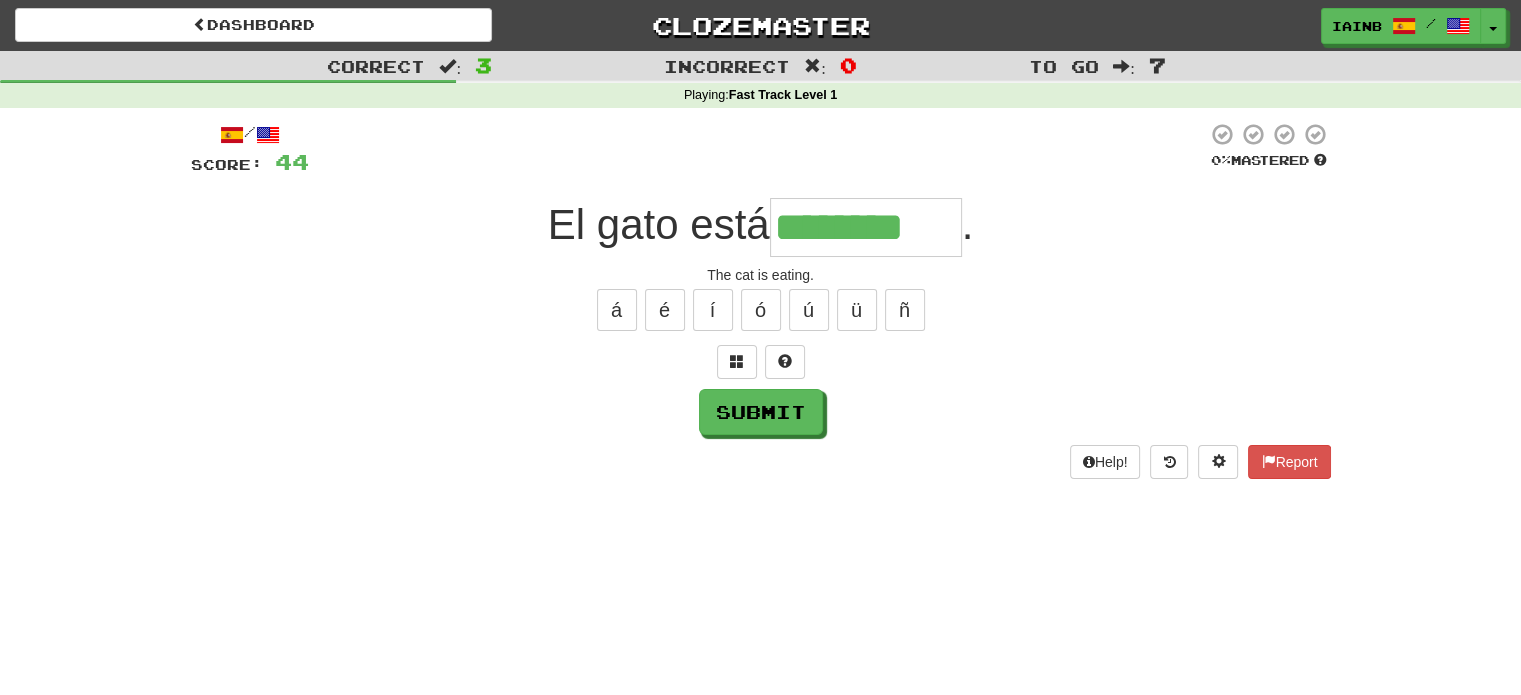 type on "********" 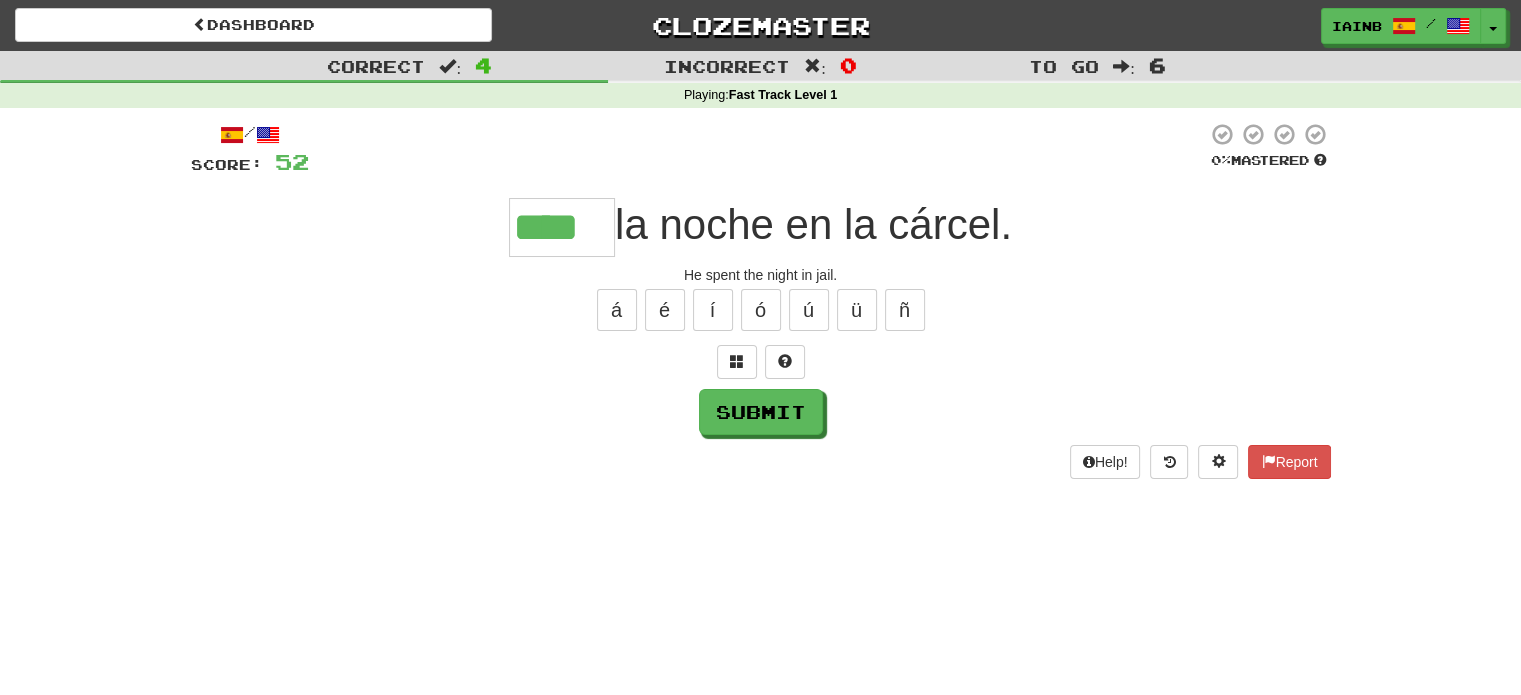 type on "****" 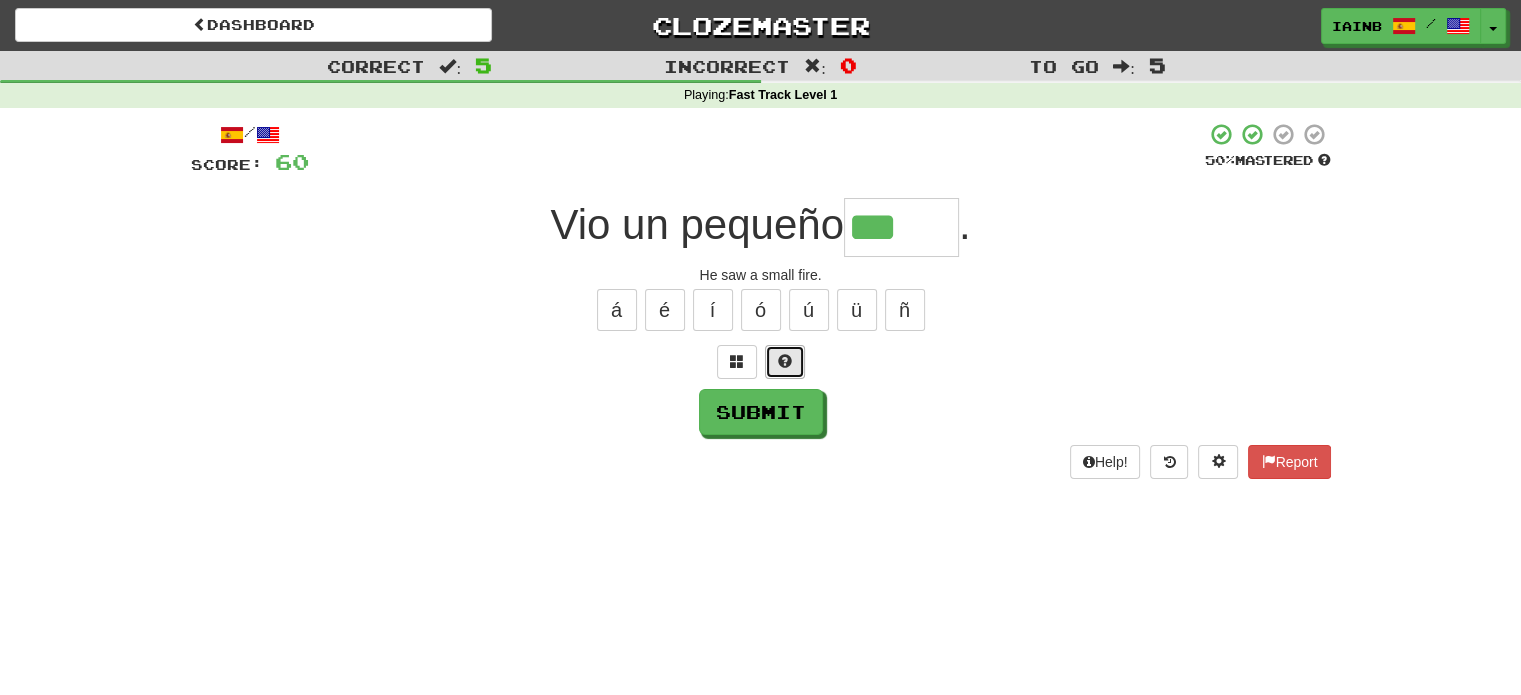 click at bounding box center (785, 361) 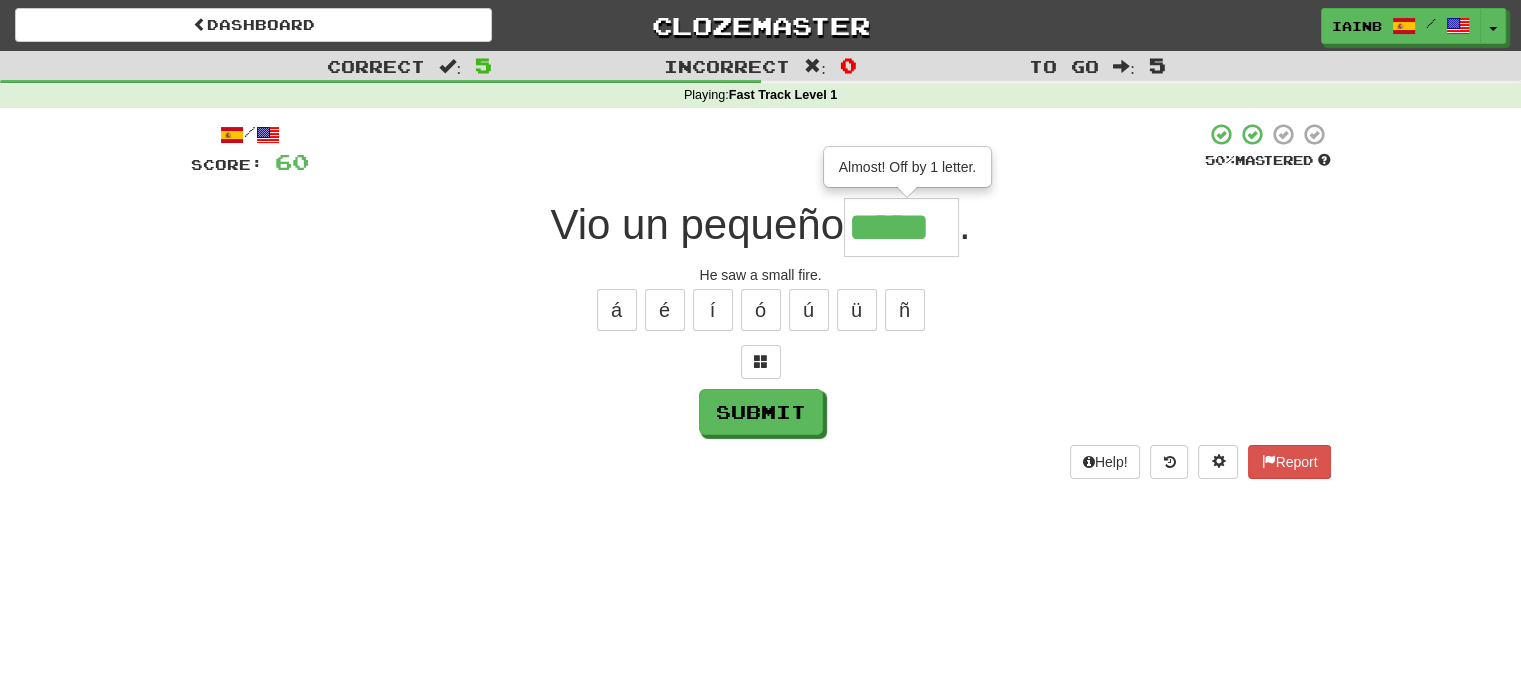 type on "*****" 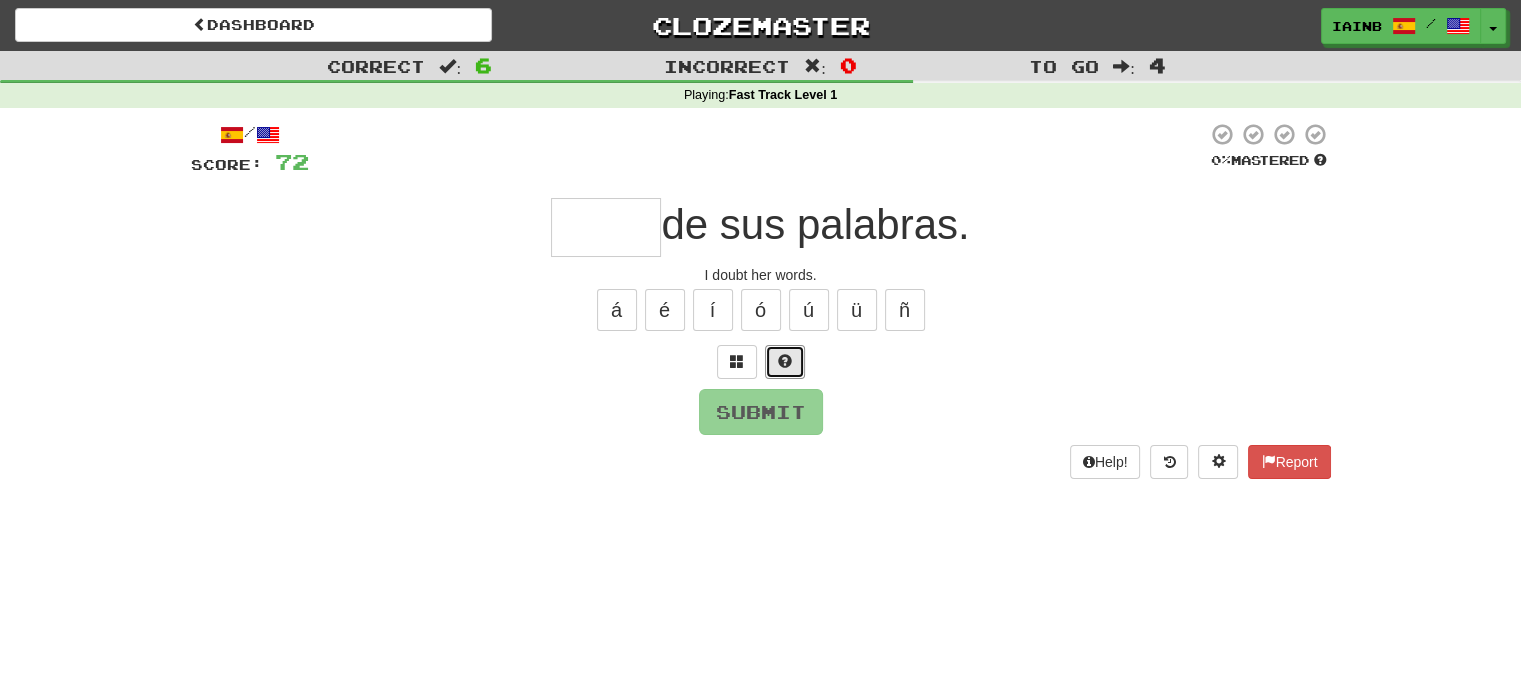 click at bounding box center [785, 361] 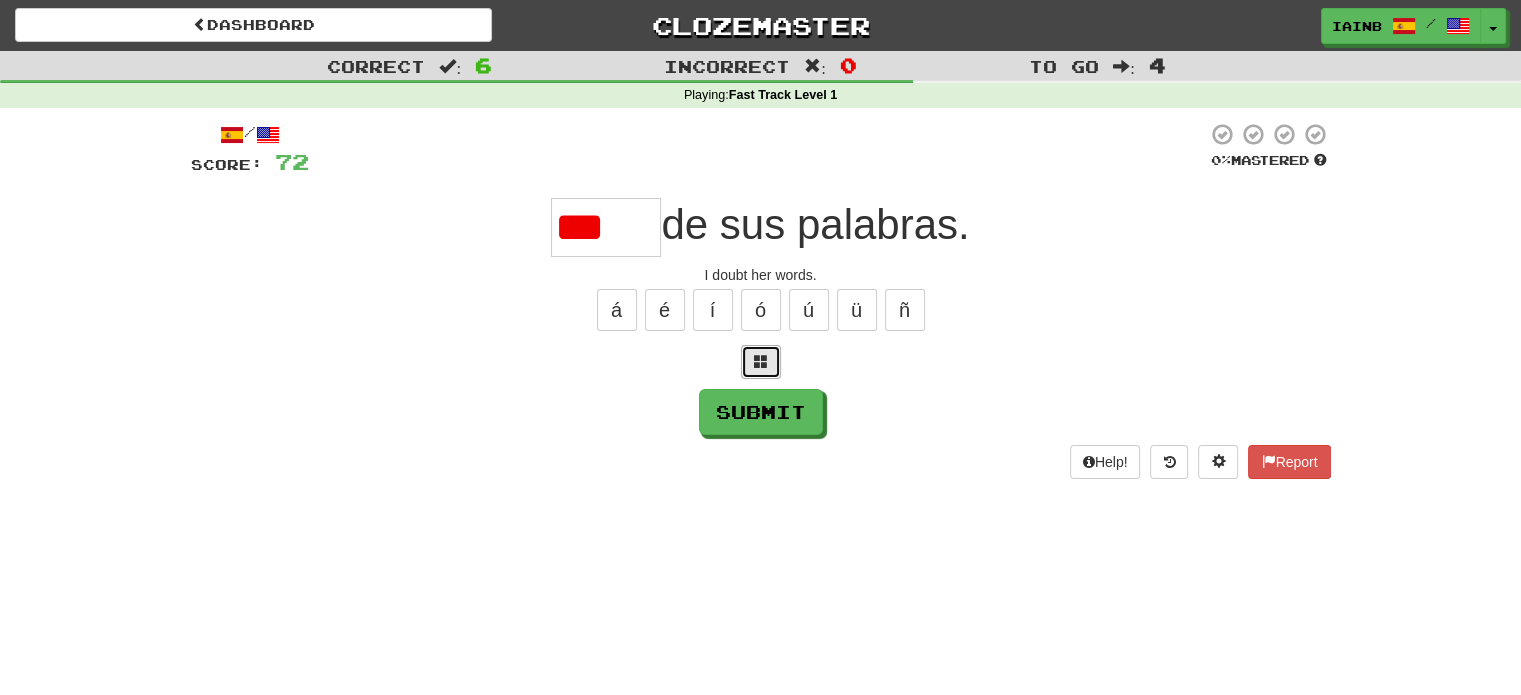 click at bounding box center (761, 361) 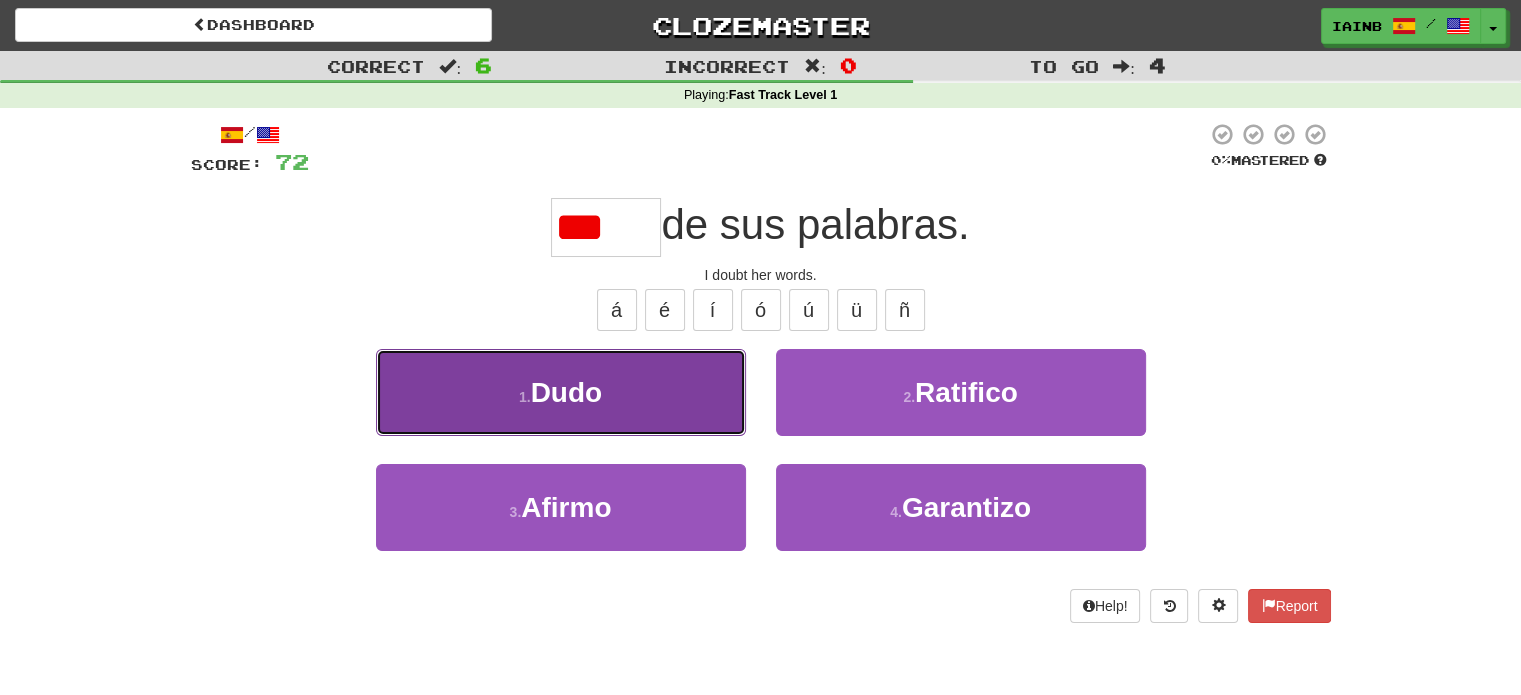 click on "1 .  Dudo" at bounding box center (561, 392) 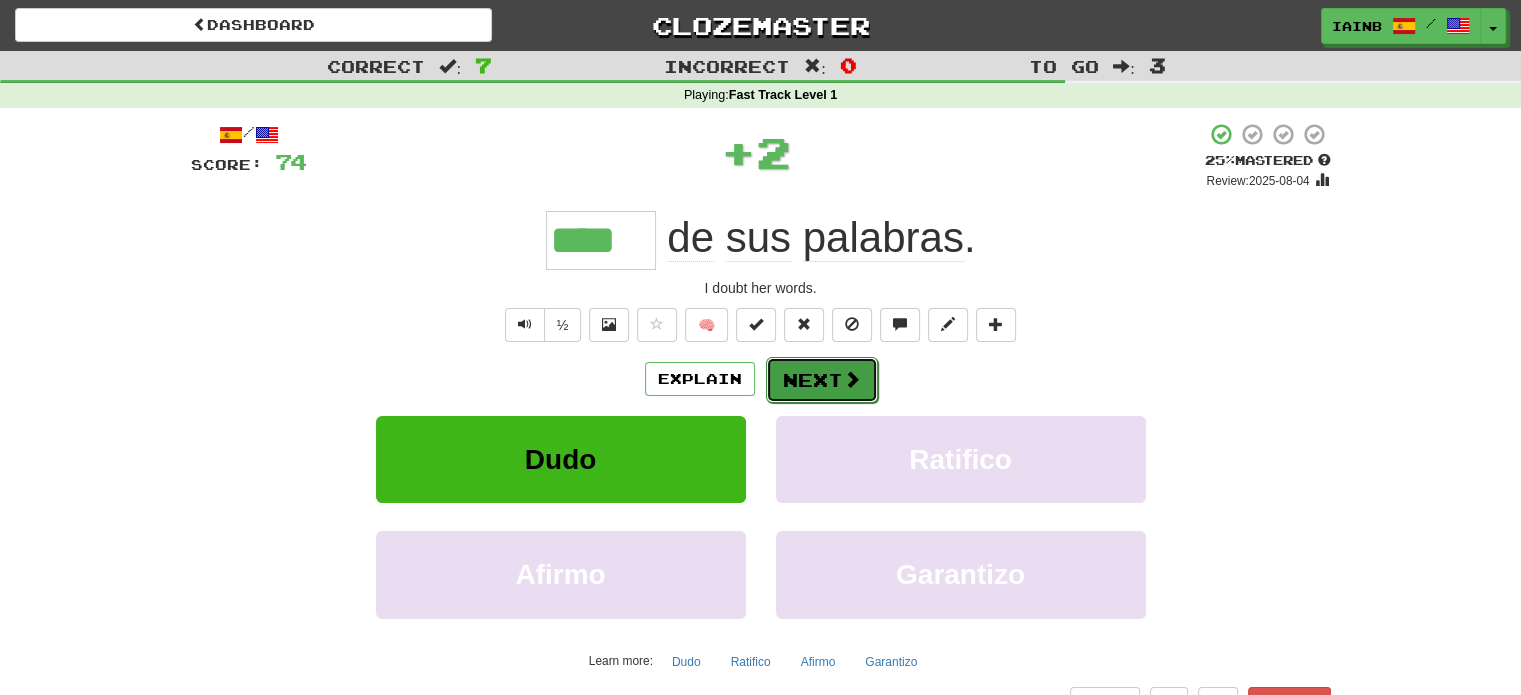 click on "Next" at bounding box center (822, 380) 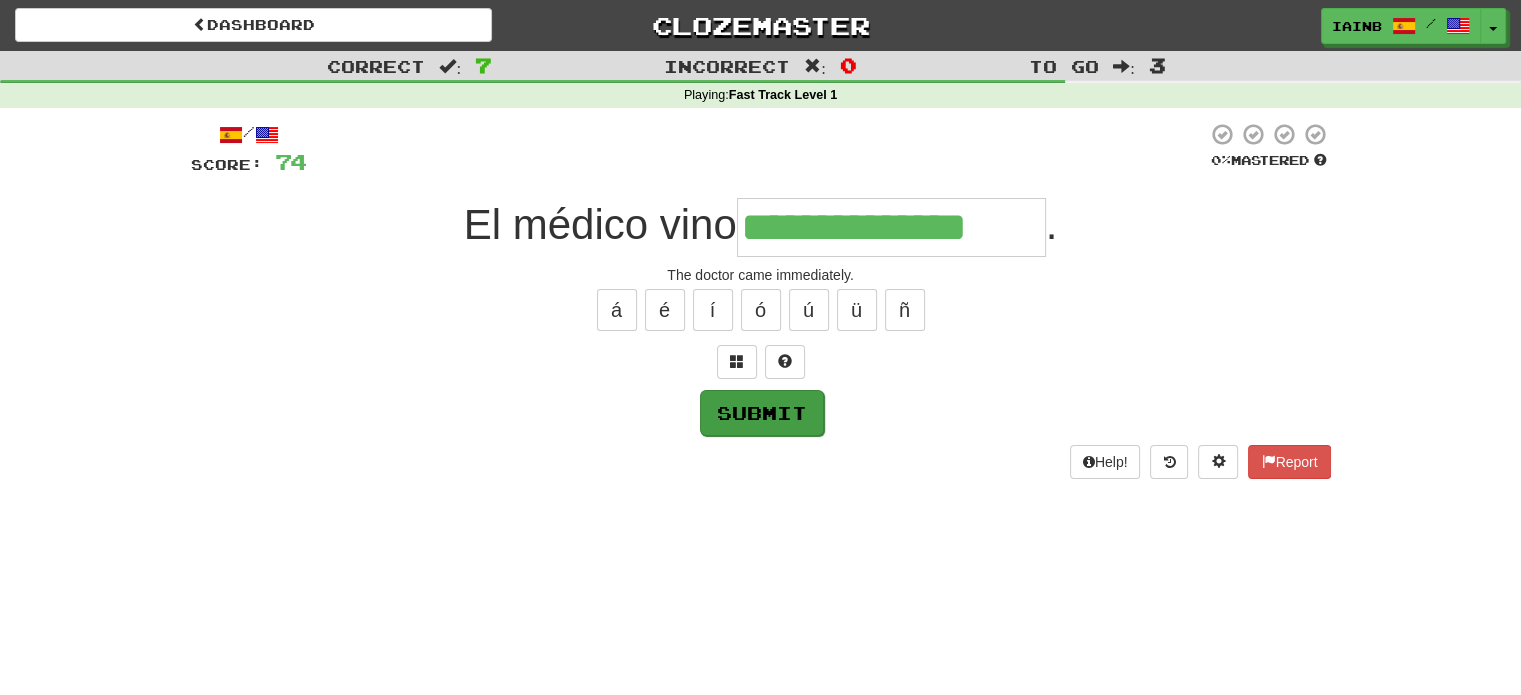 type on "**********" 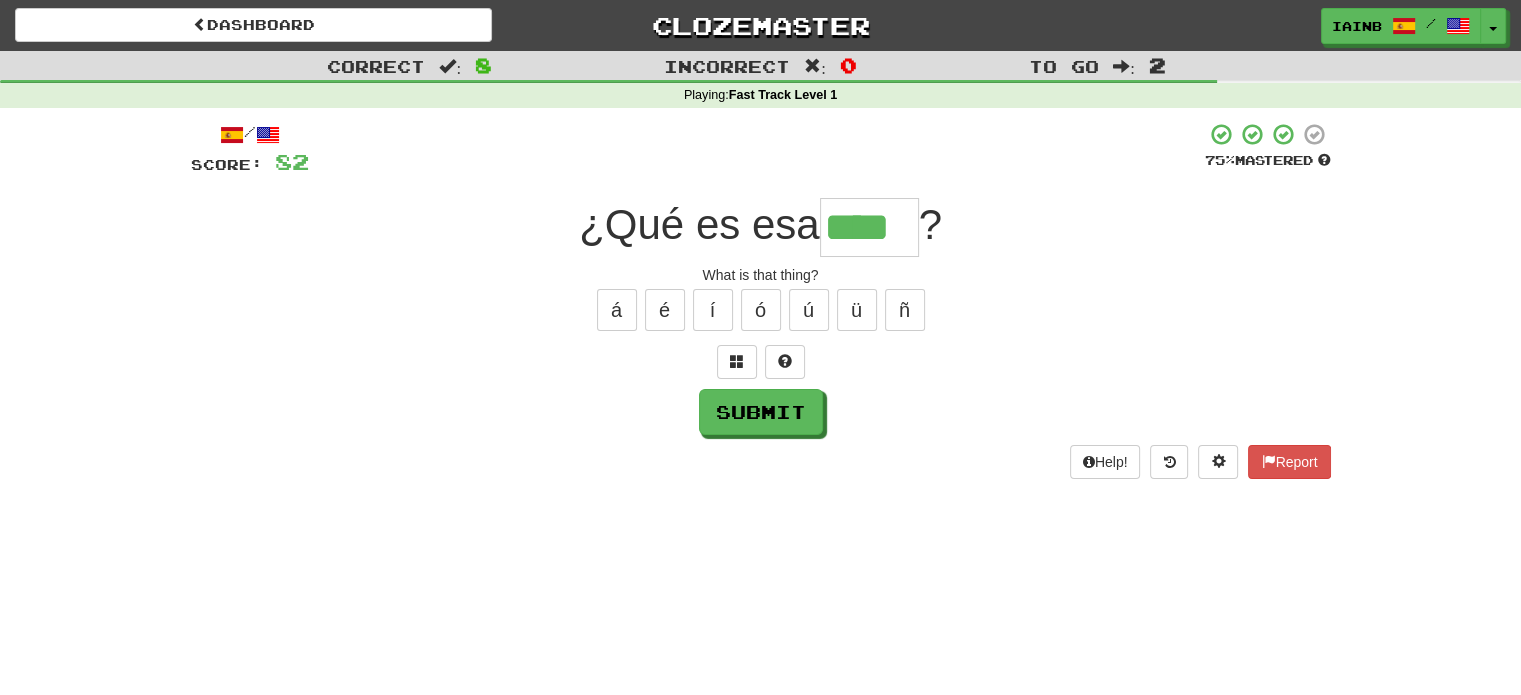 type on "****" 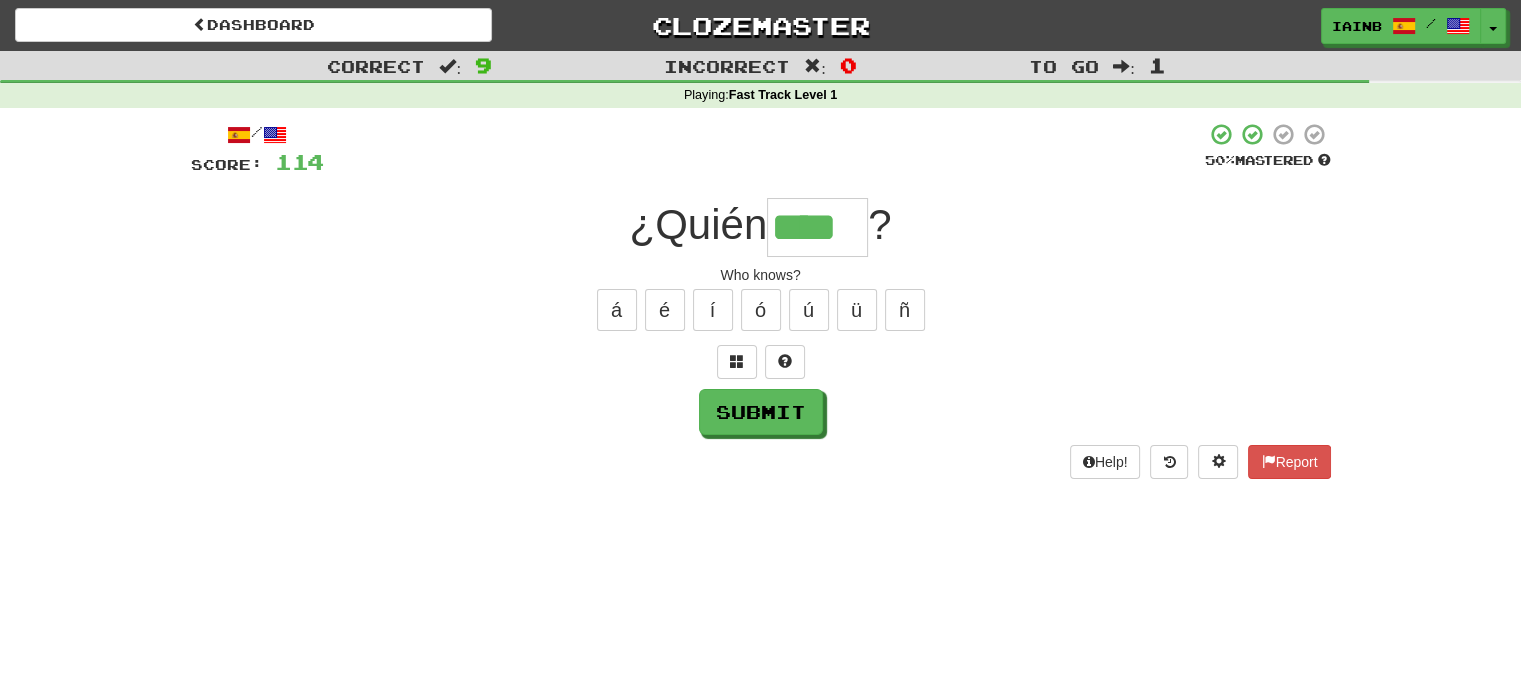 type on "****" 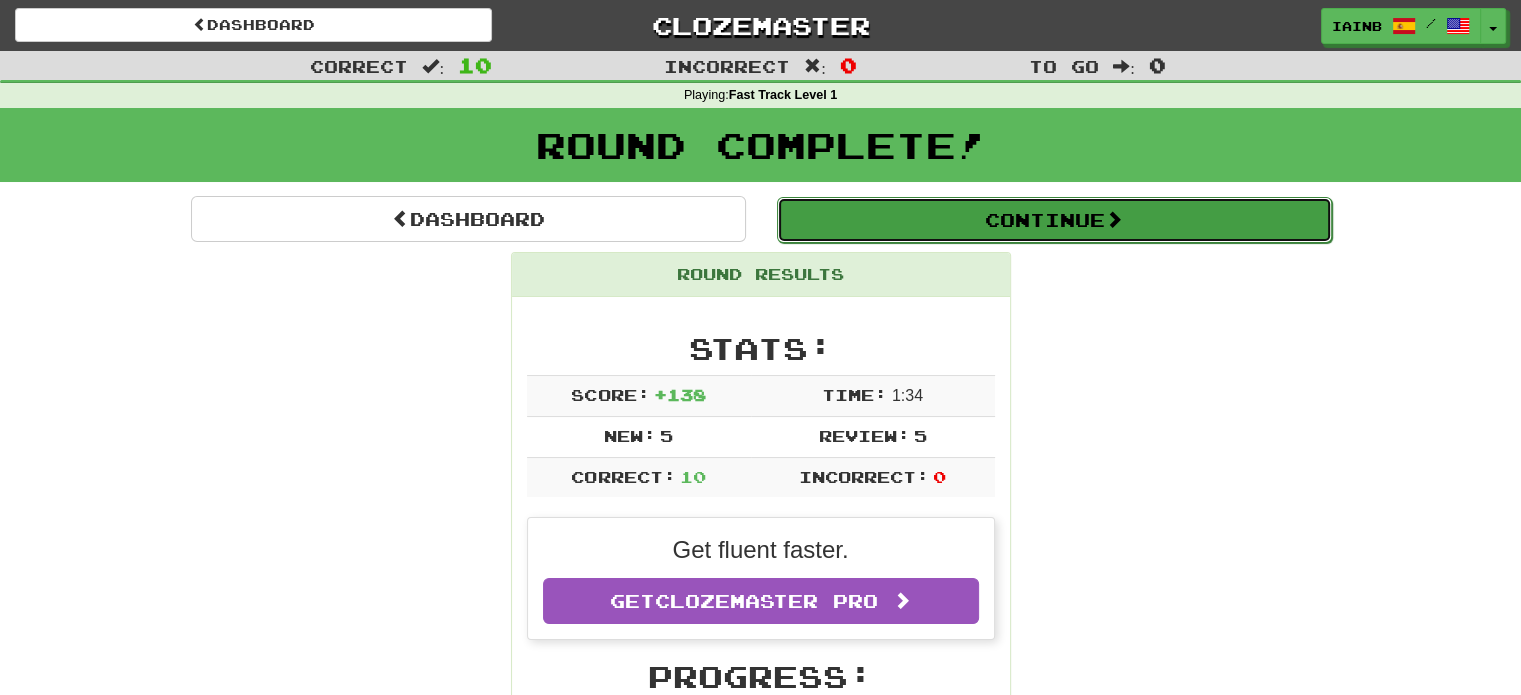click on "Continue" at bounding box center [1054, 220] 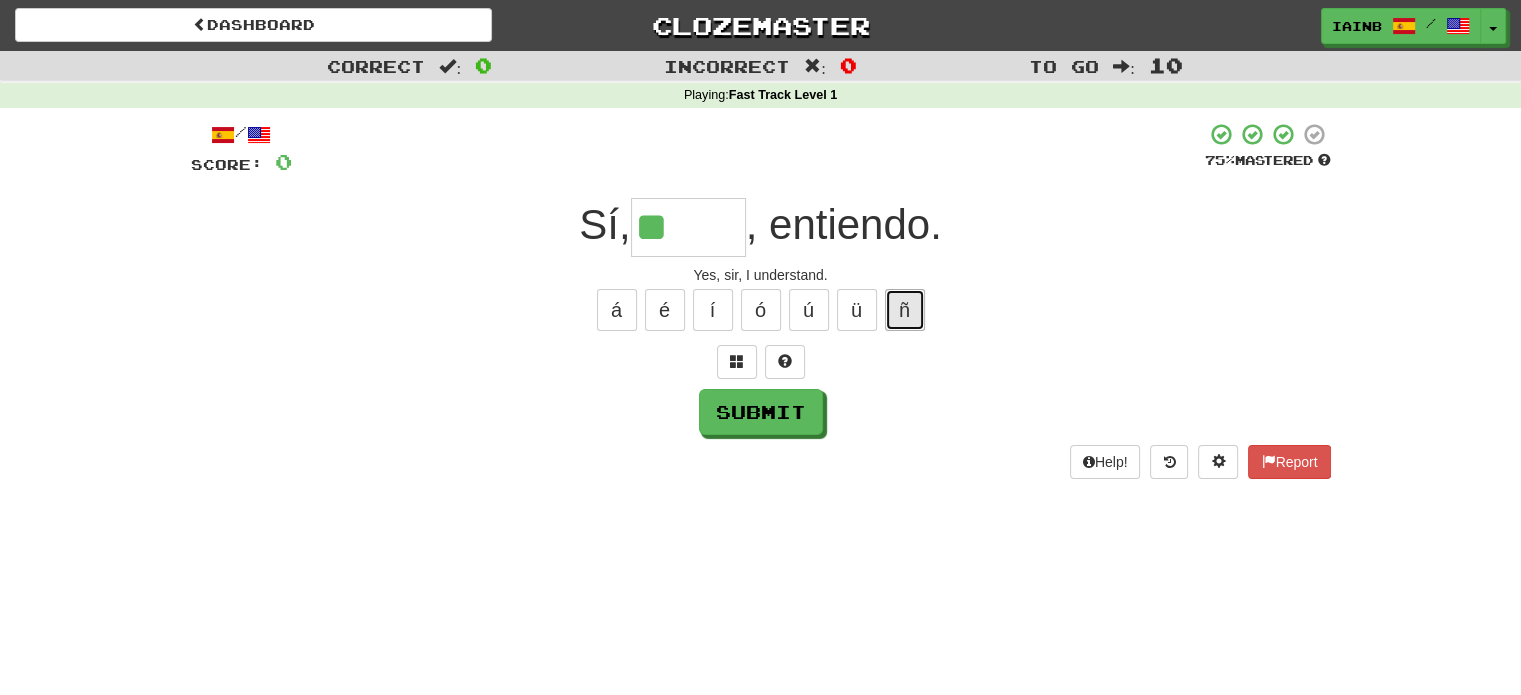 click on "ñ" at bounding box center [905, 310] 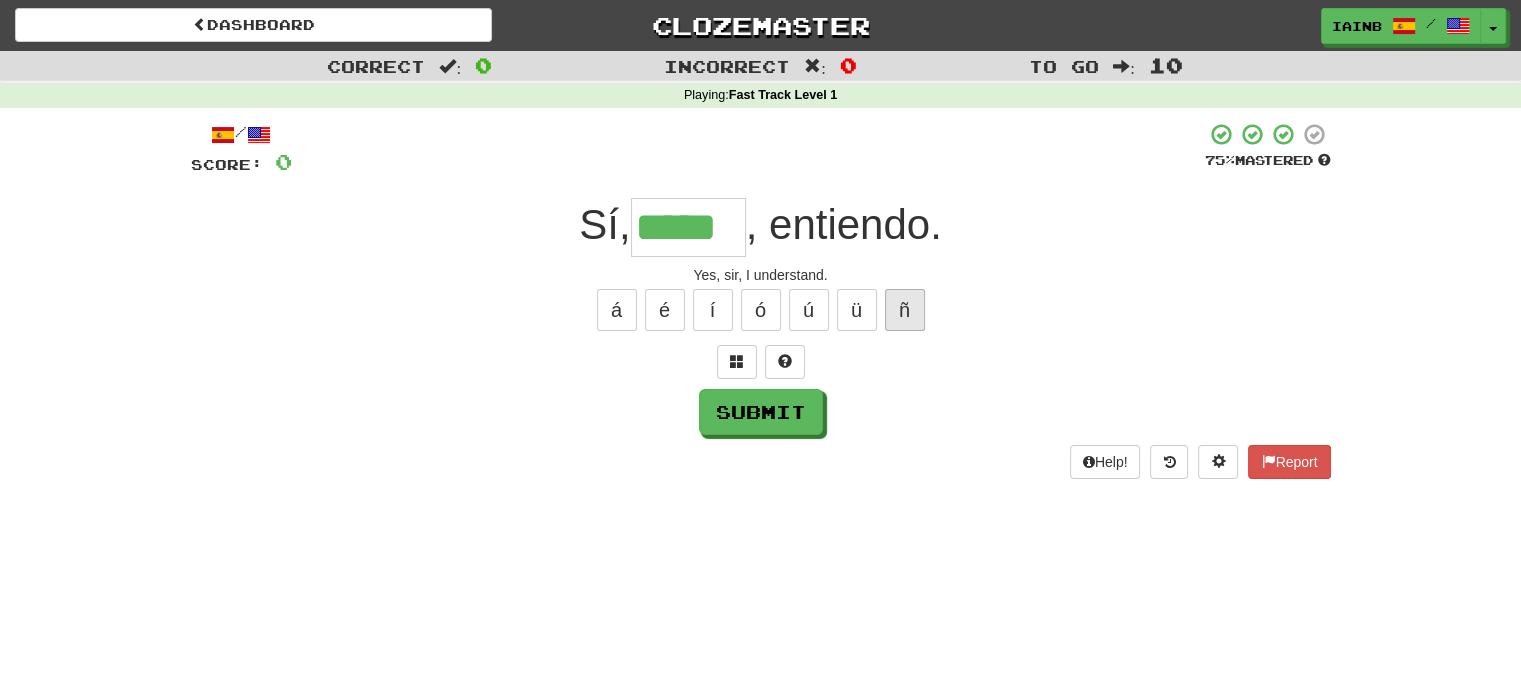 type on "*****" 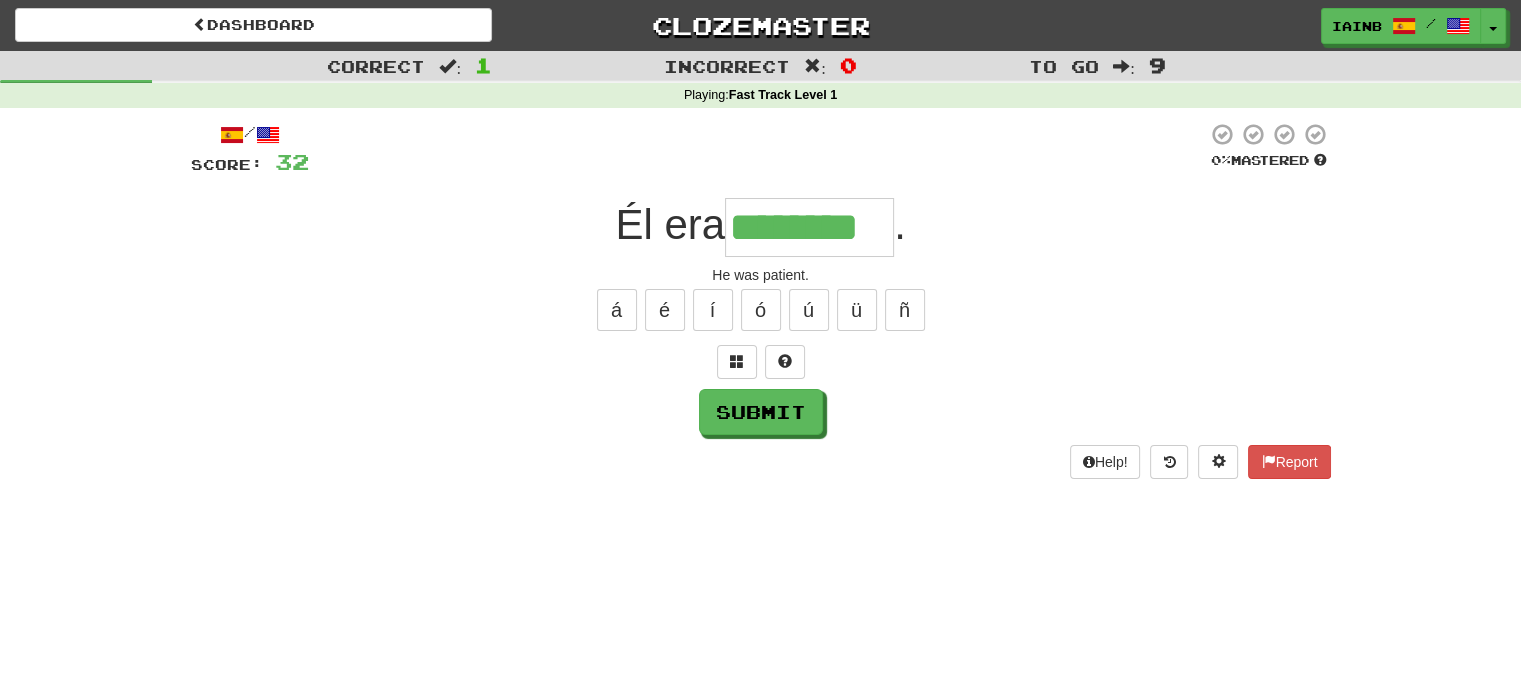 type on "********" 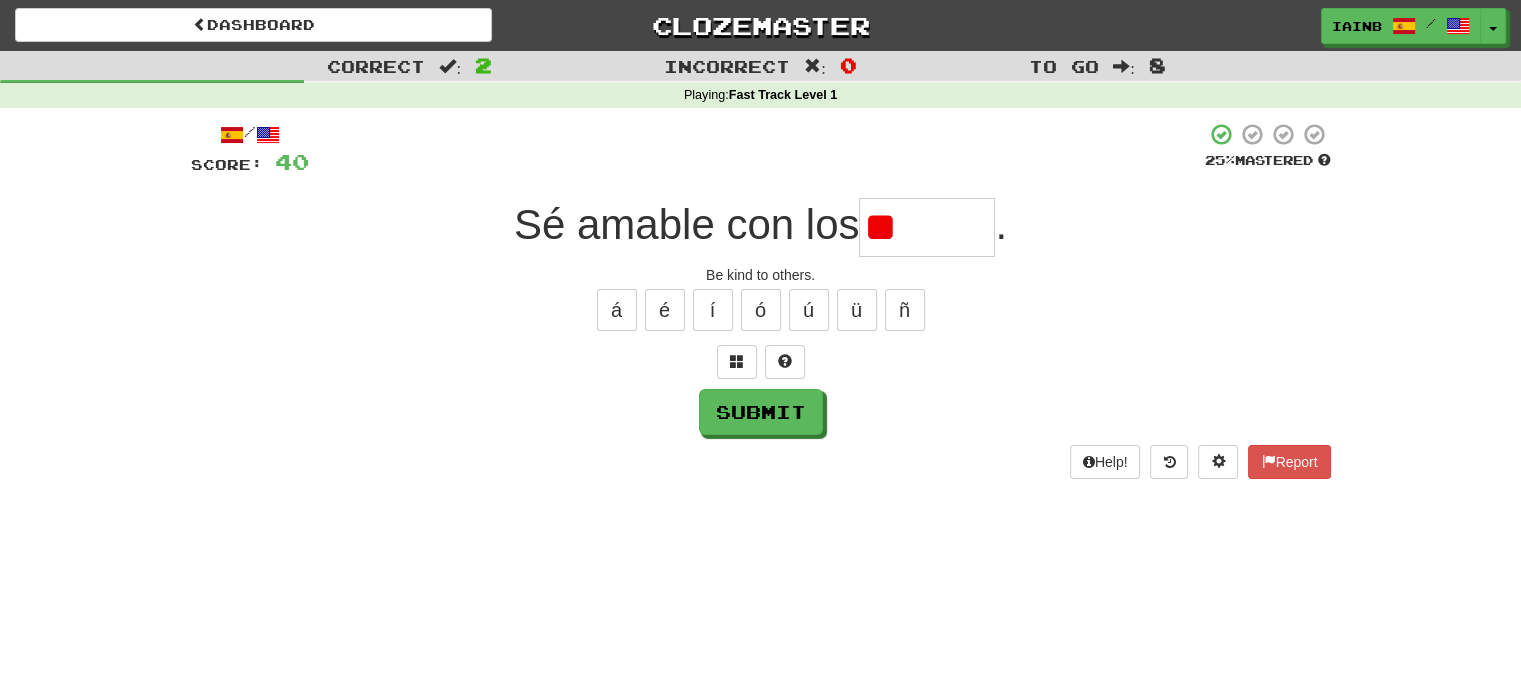 type on "*" 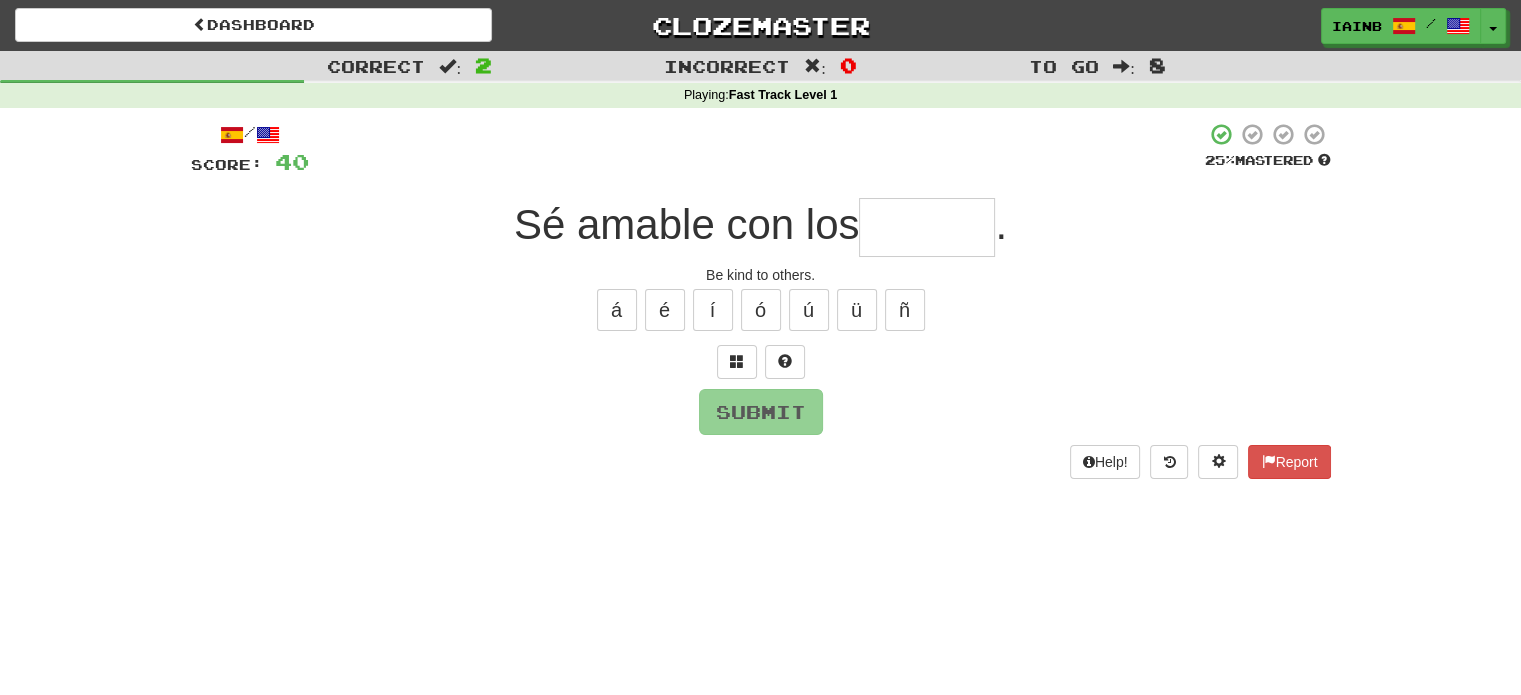 type on "*" 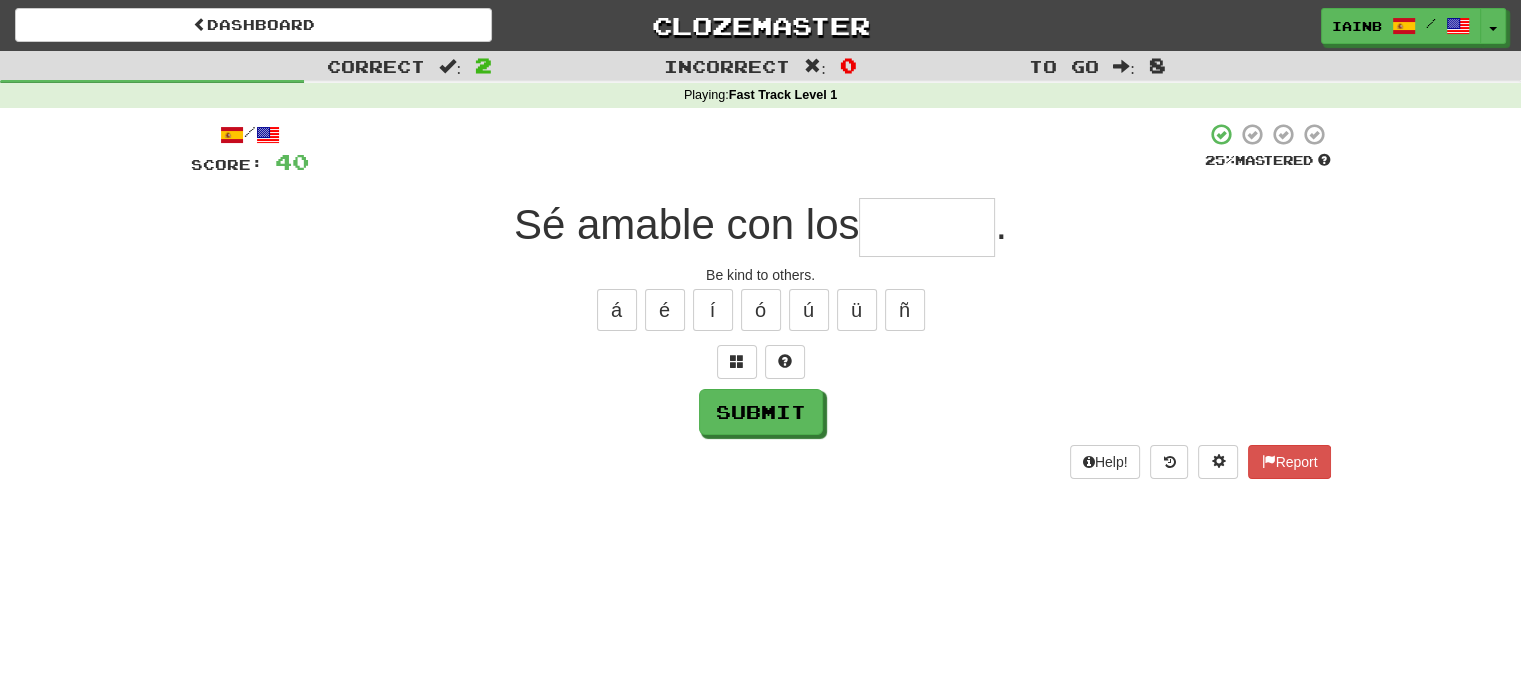 type on "*" 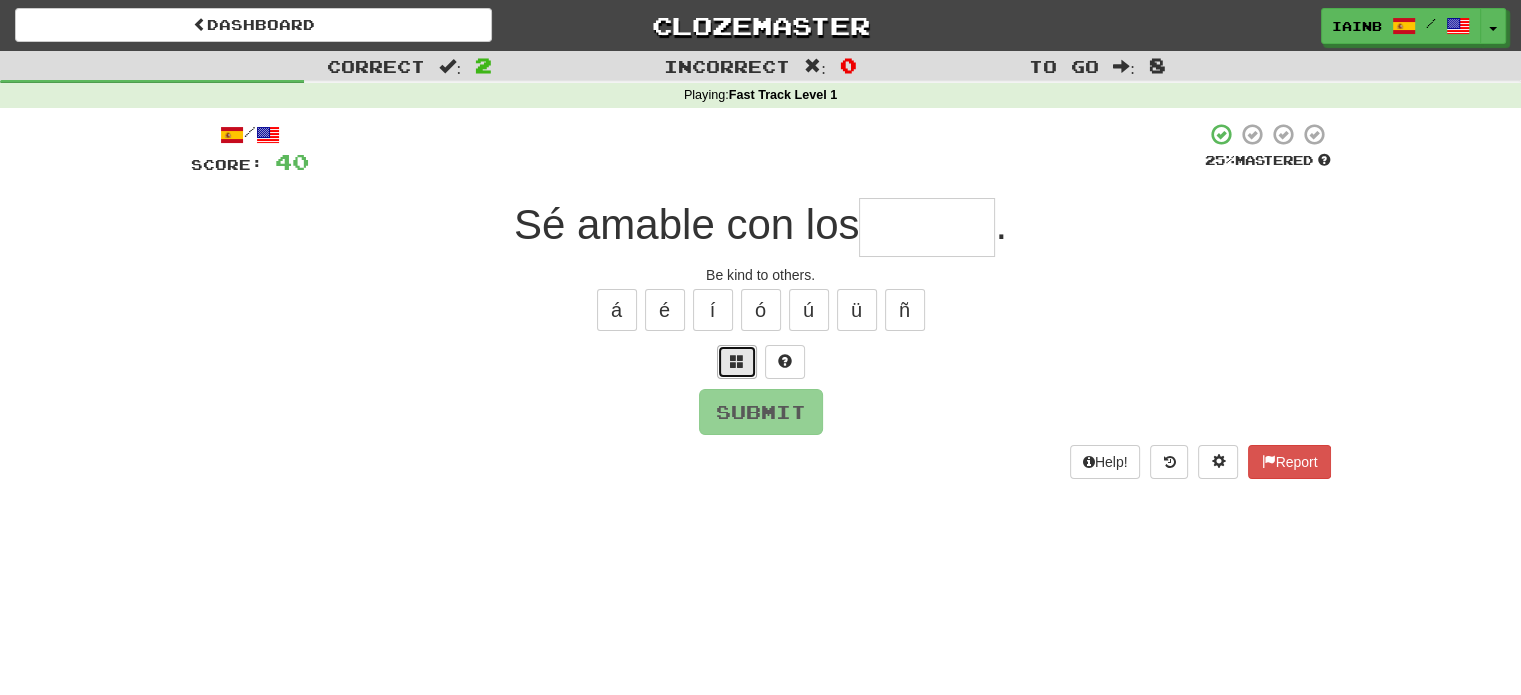 click at bounding box center [737, 362] 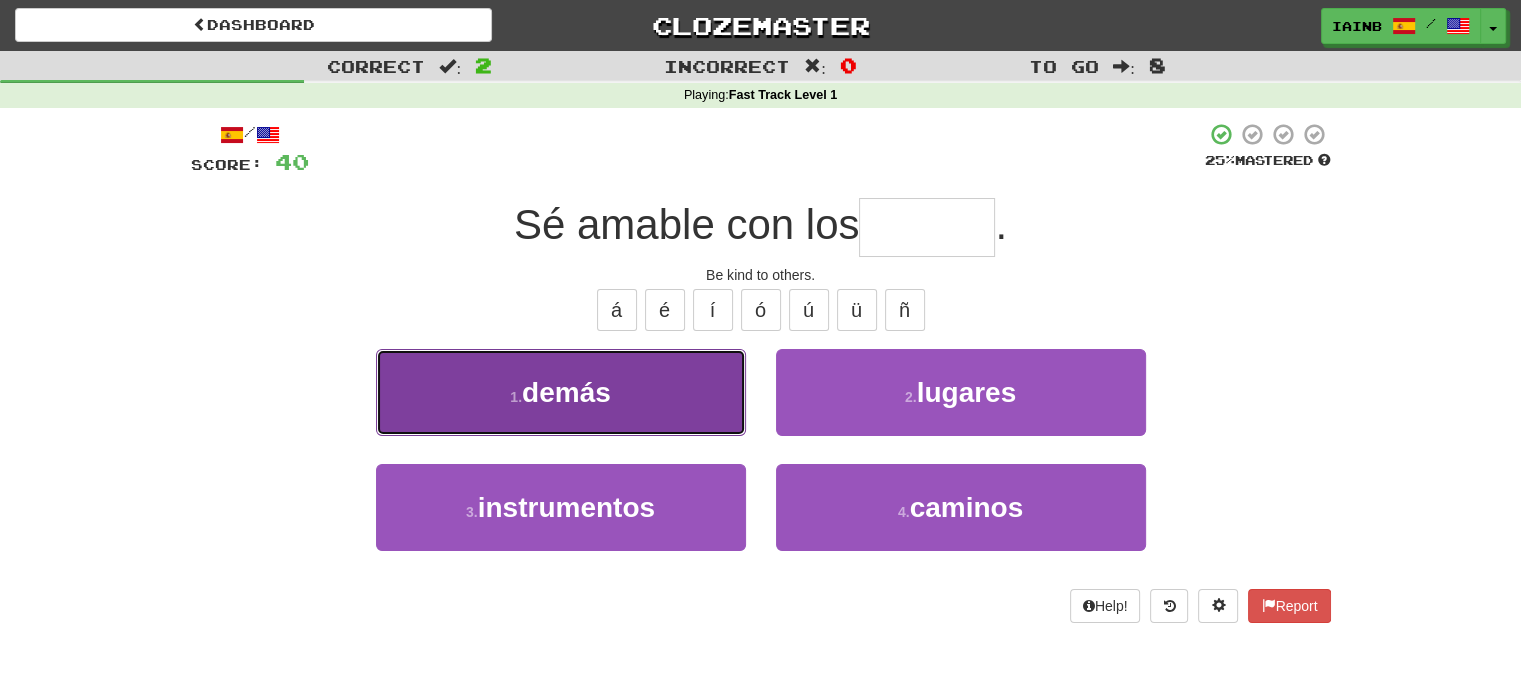 click on "demás" at bounding box center [566, 392] 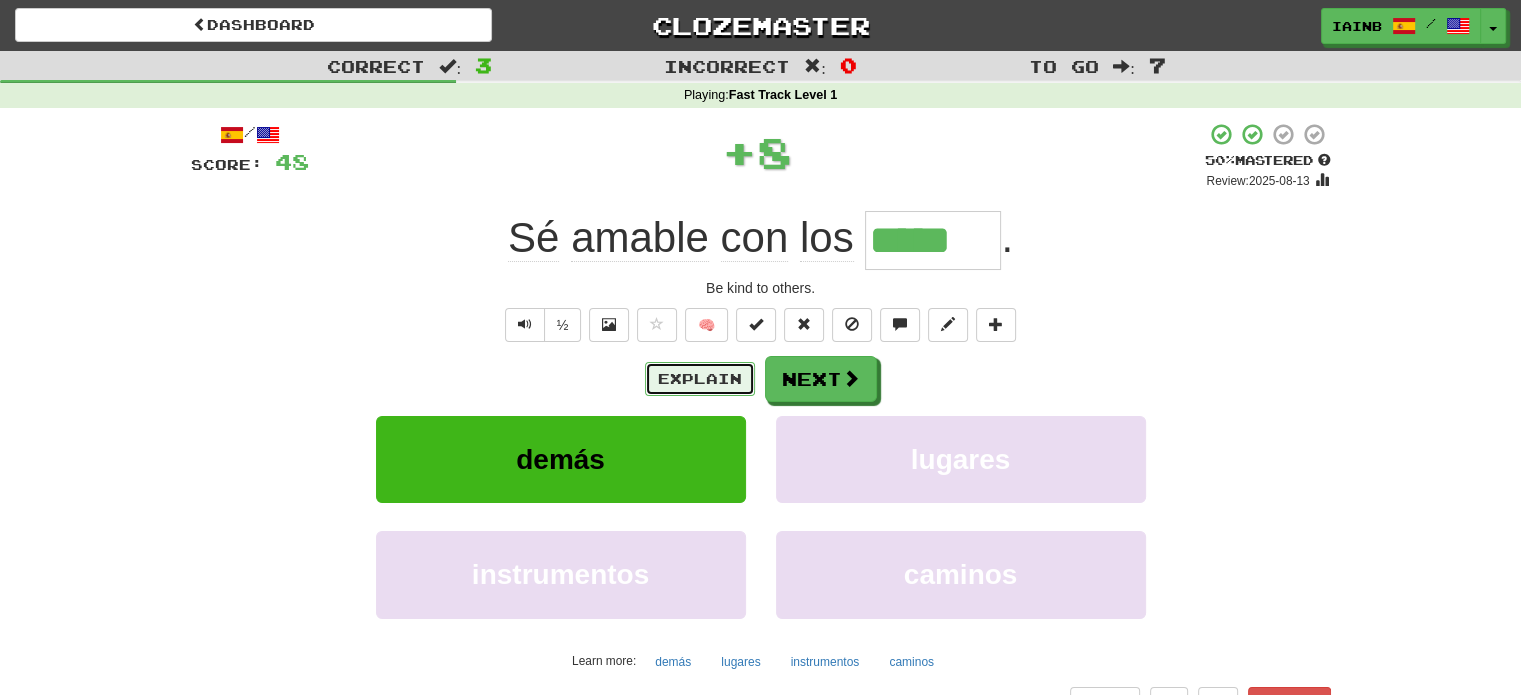 click on "Explain" at bounding box center [700, 379] 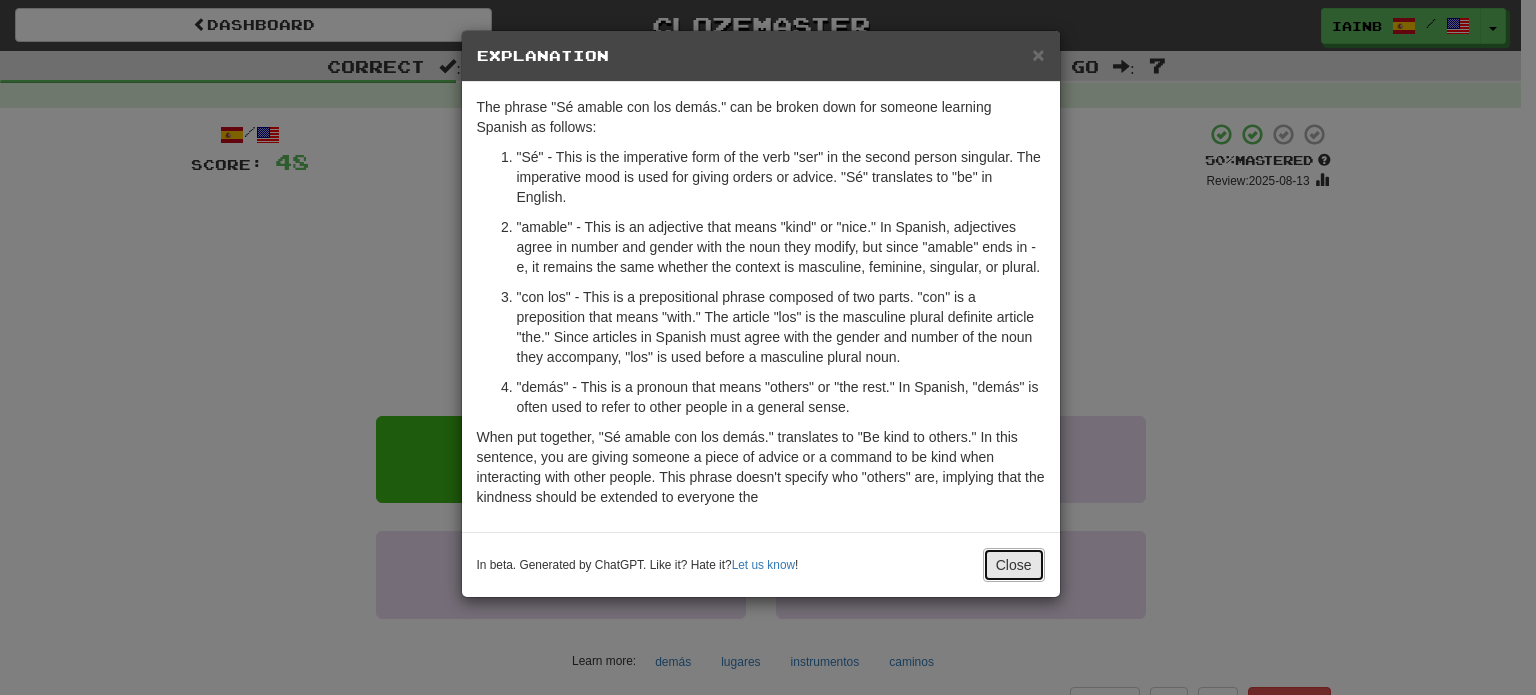 click on "Close" at bounding box center [1014, 565] 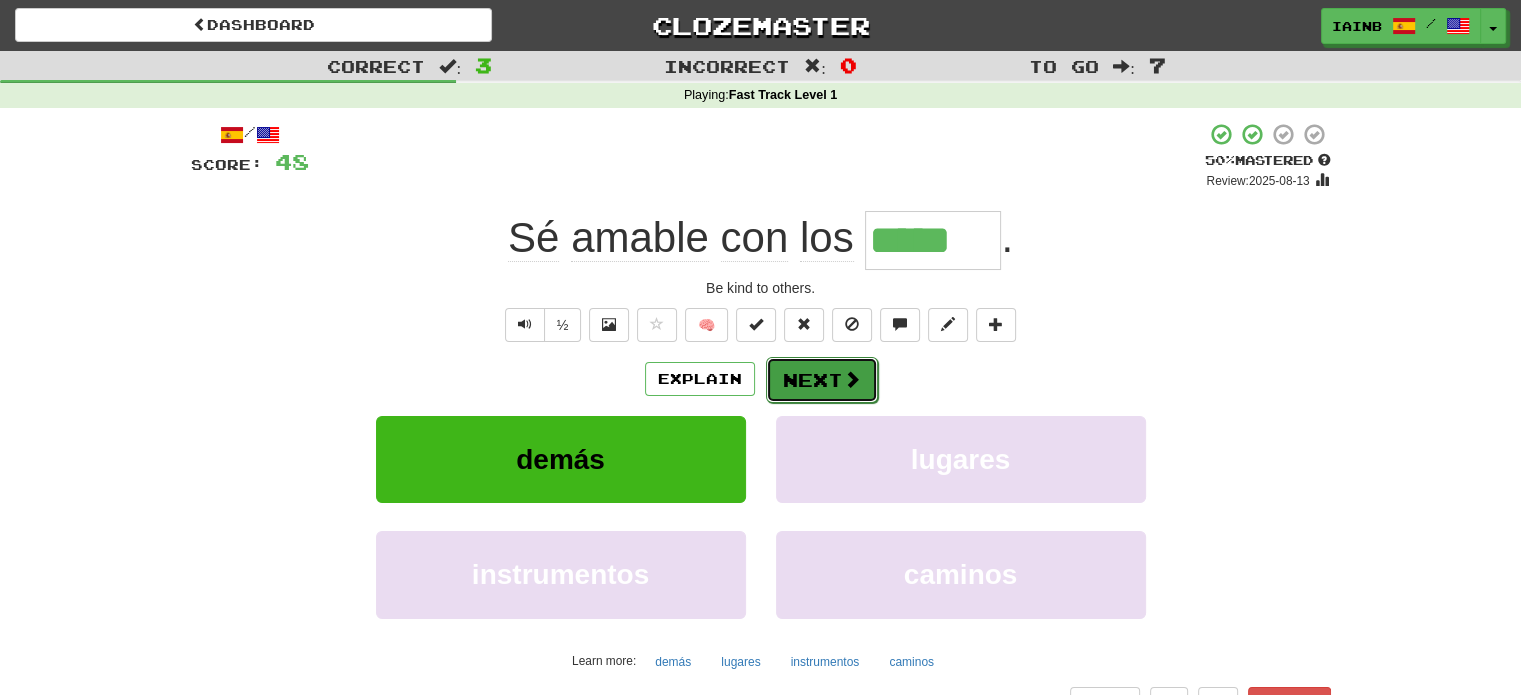 click at bounding box center [852, 379] 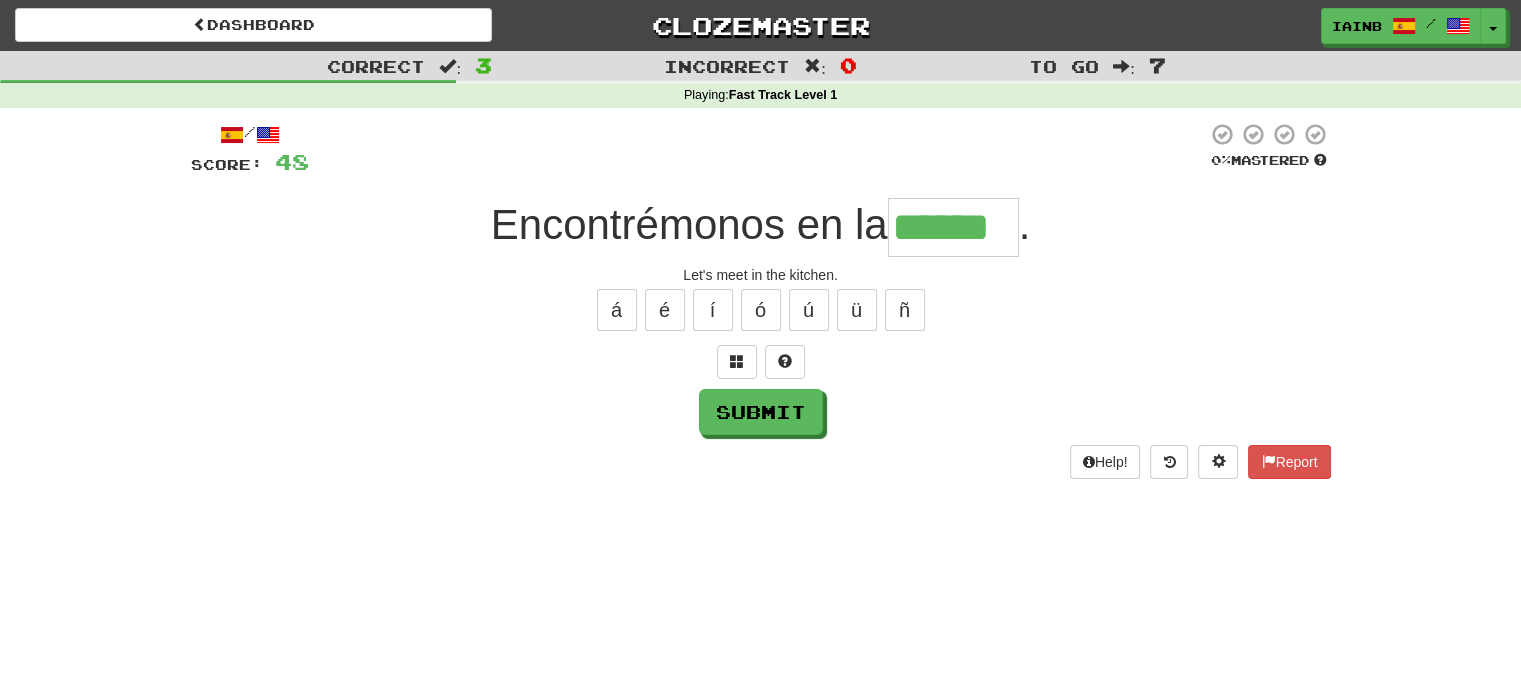 type on "******" 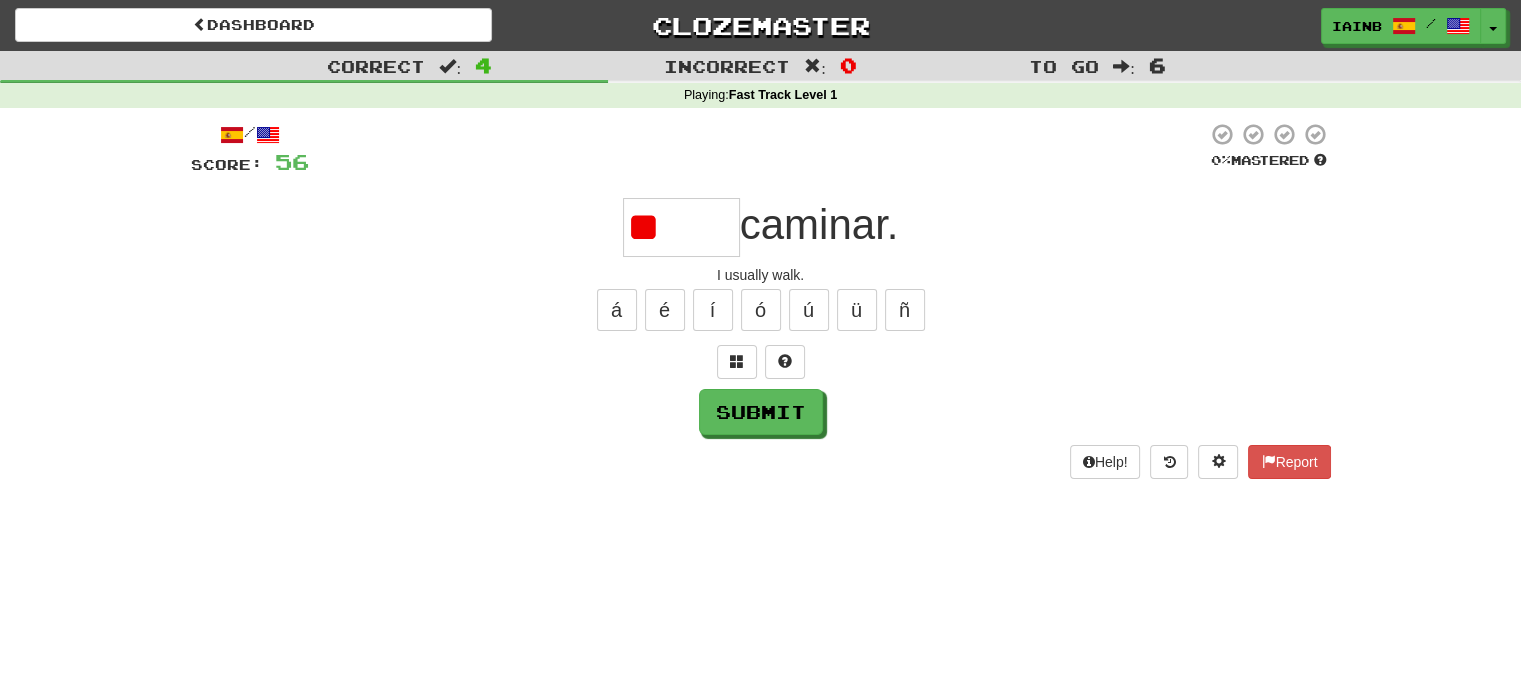 type on "*" 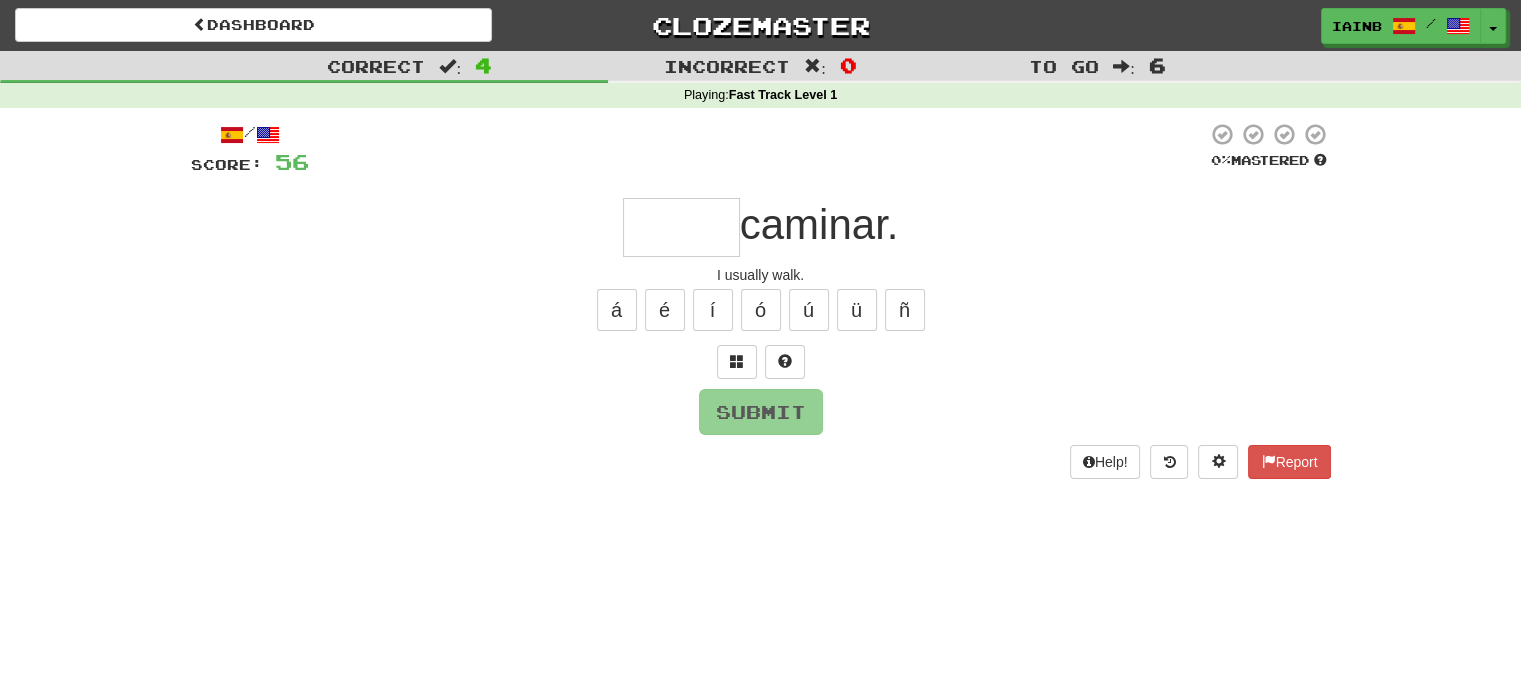 type on "*" 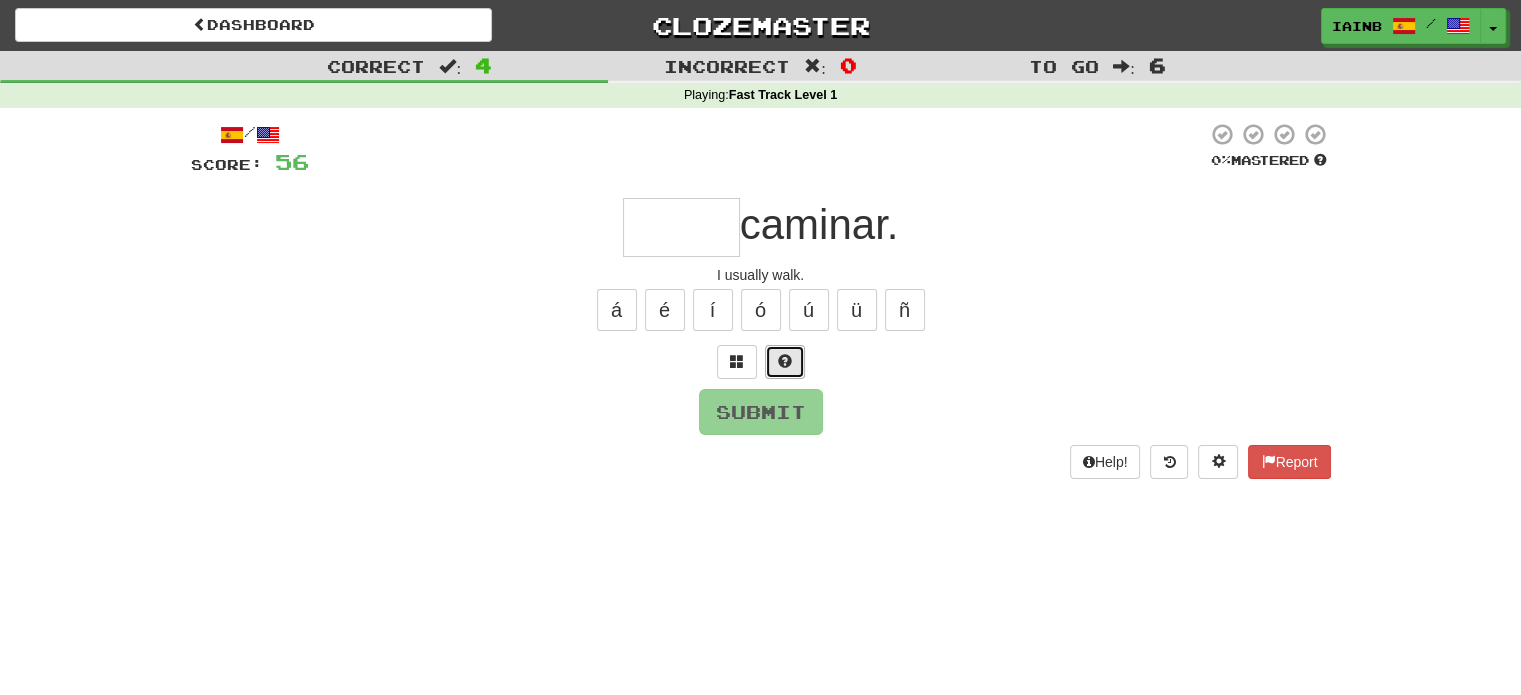 click at bounding box center (785, 362) 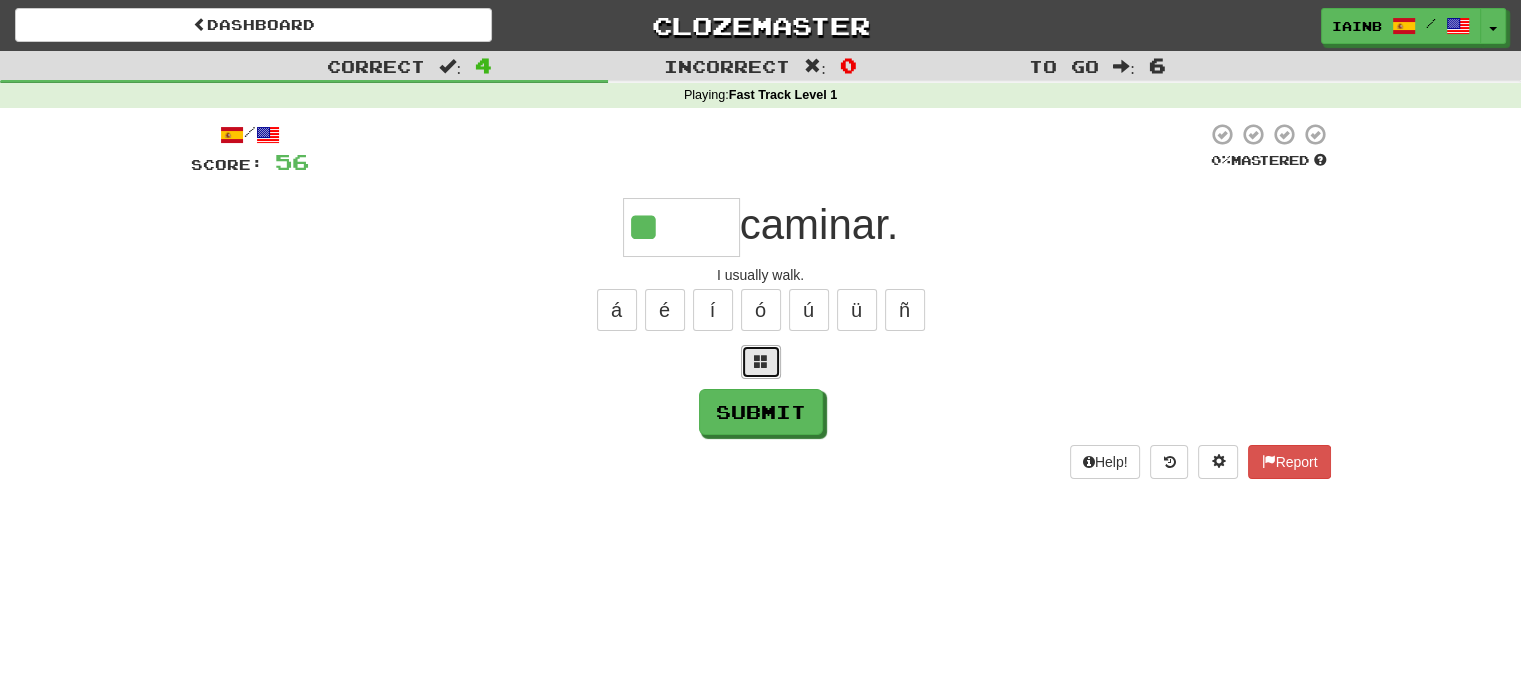 click at bounding box center [761, 362] 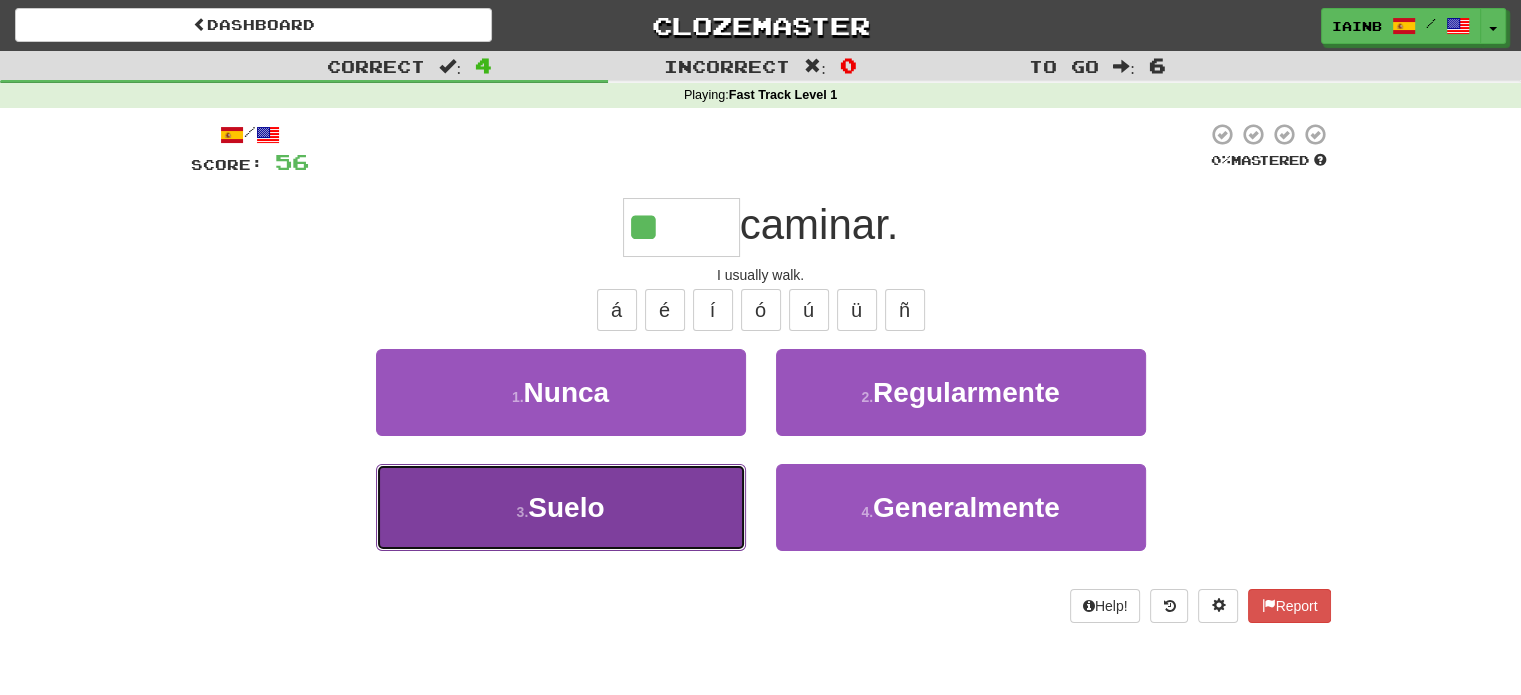 click on "Suelo" at bounding box center [566, 507] 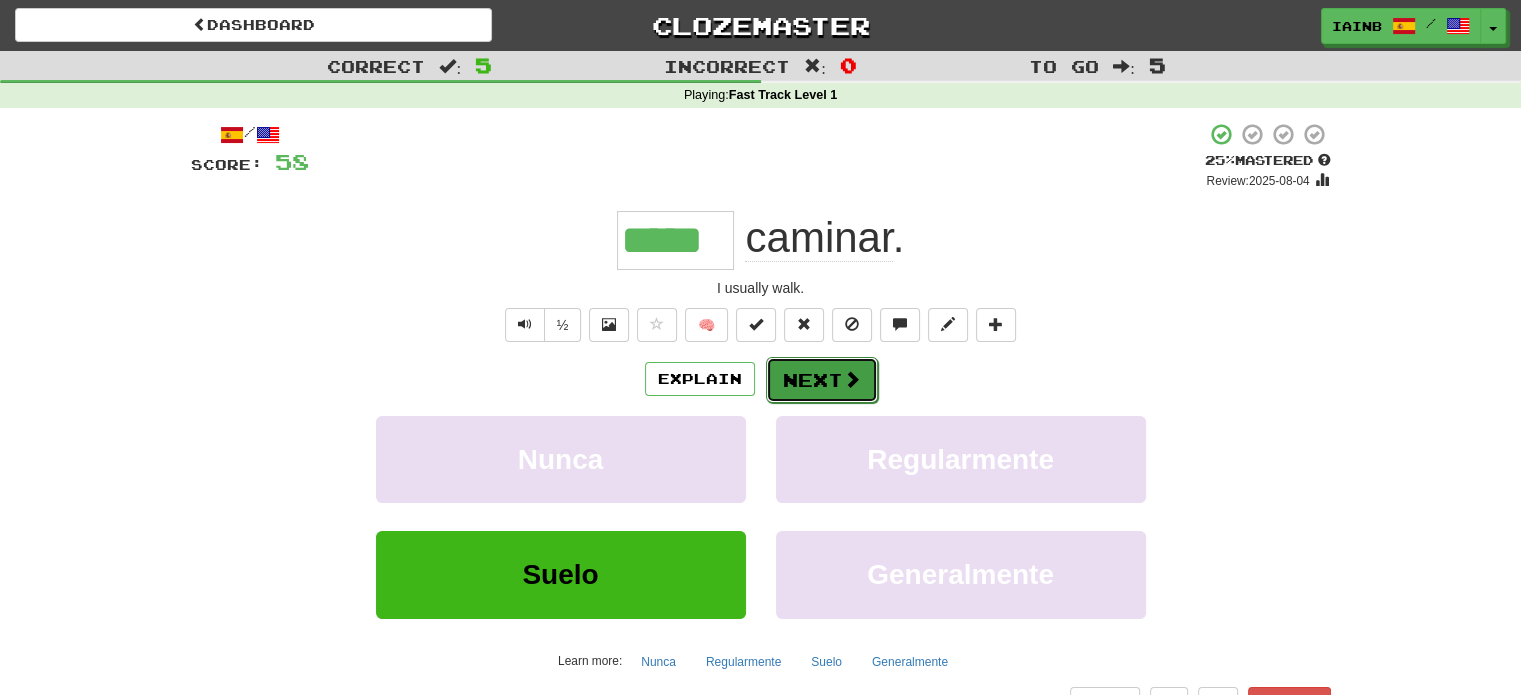click on "Next" at bounding box center (822, 380) 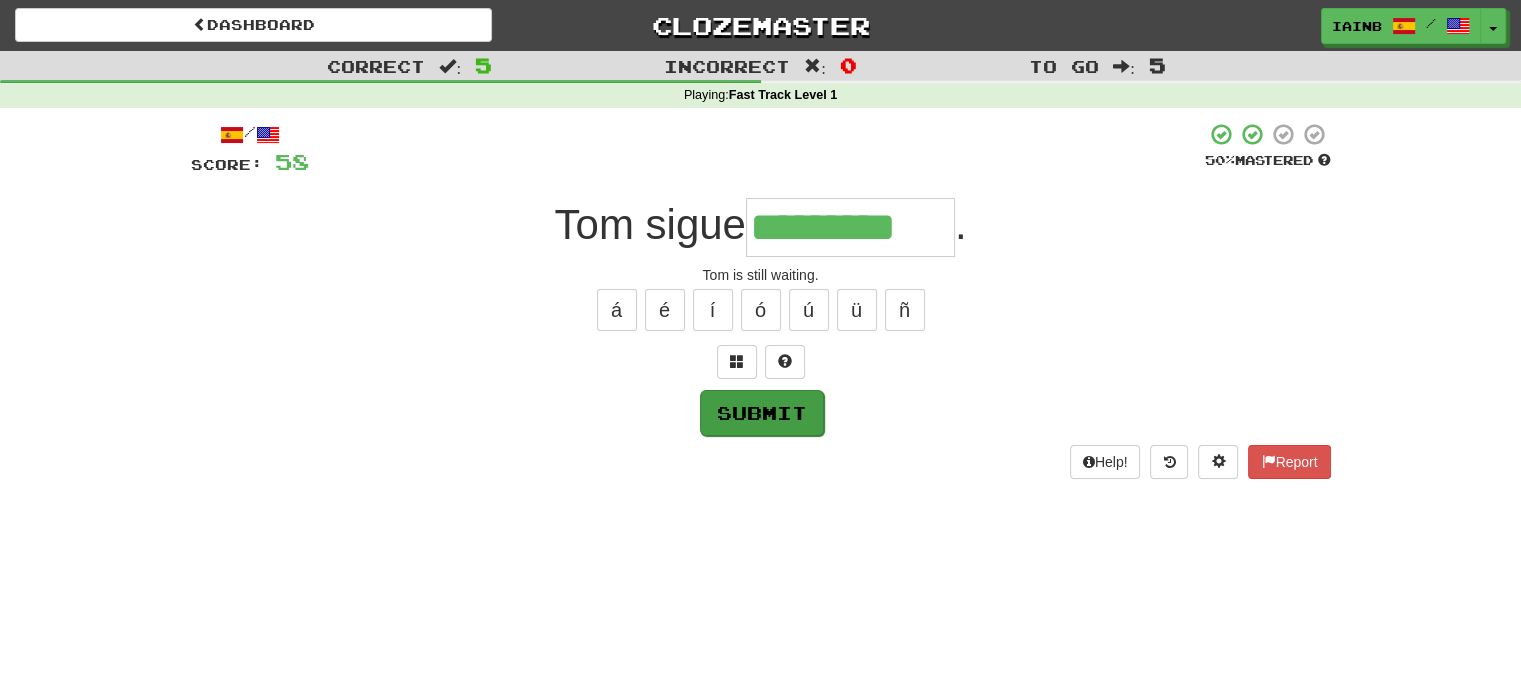 type on "*********" 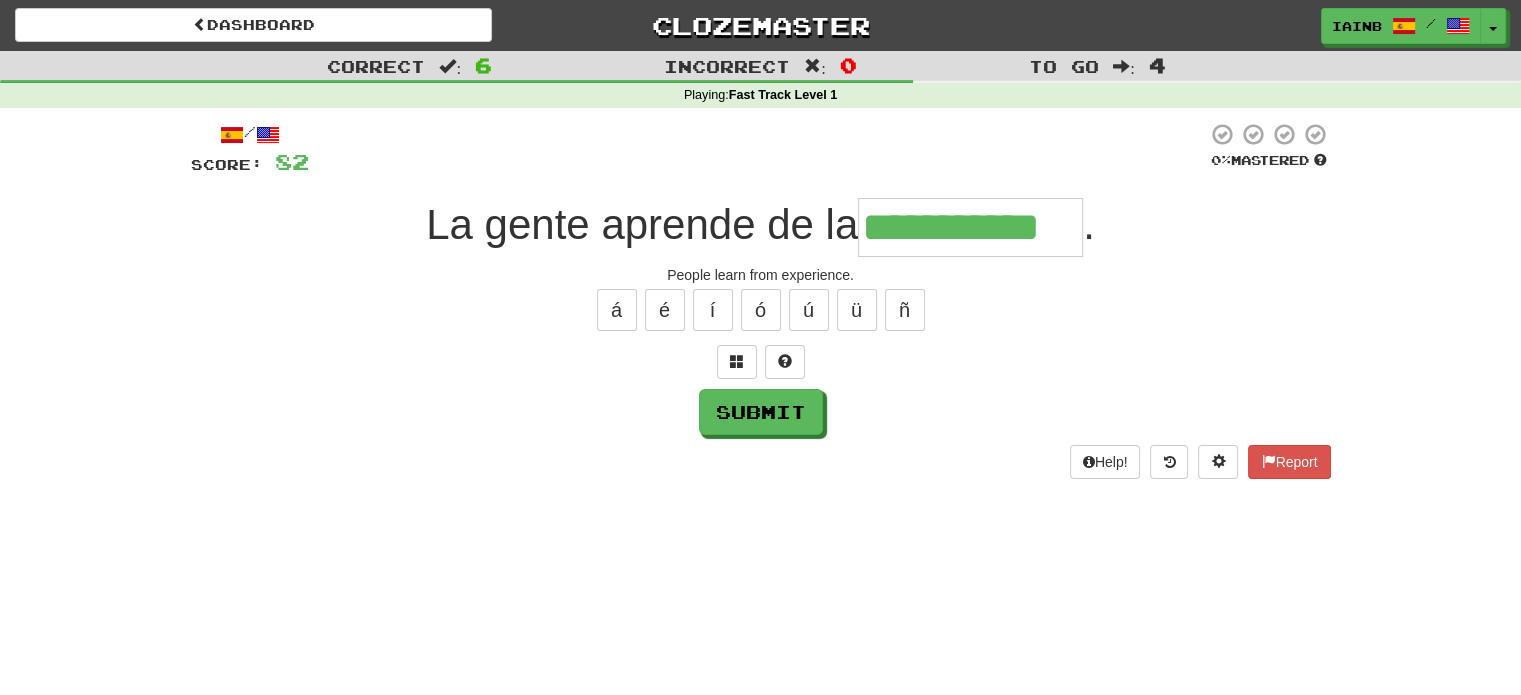 type on "**********" 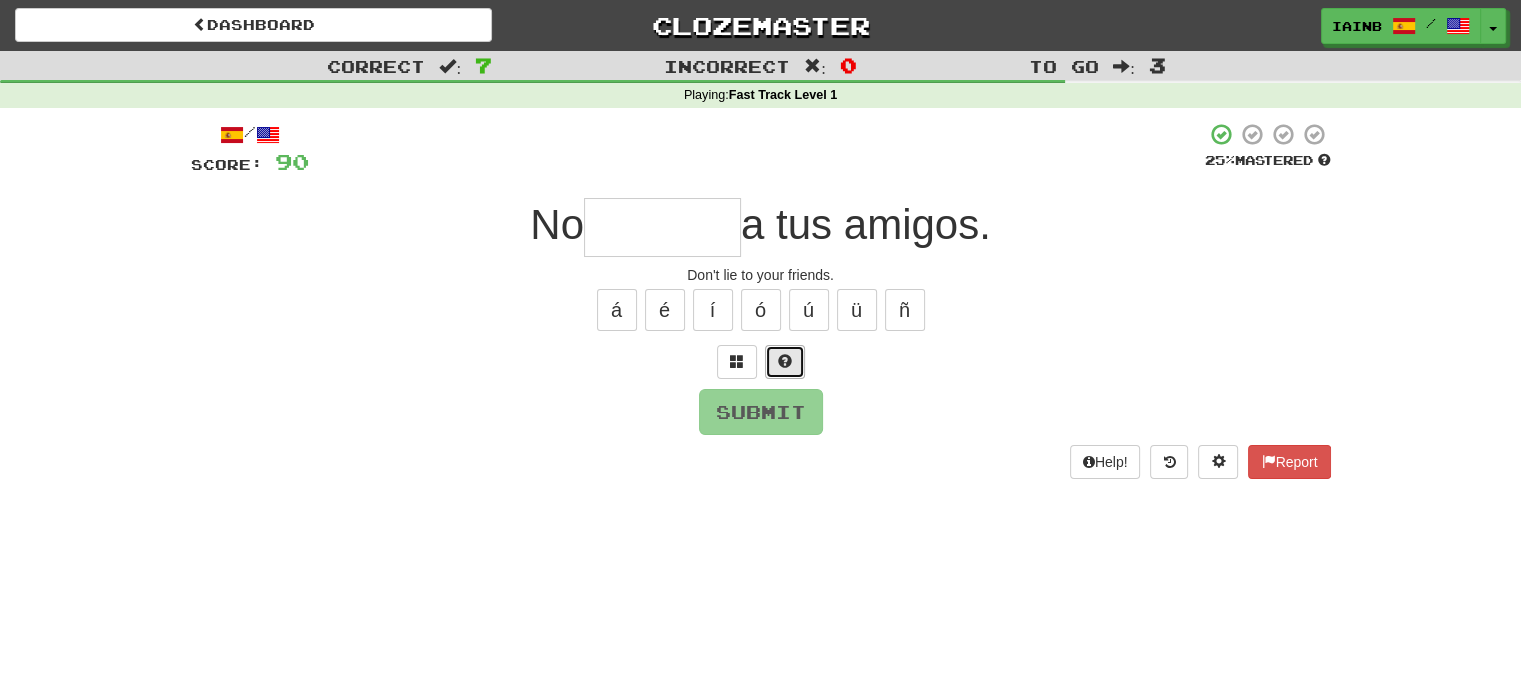 click at bounding box center (785, 361) 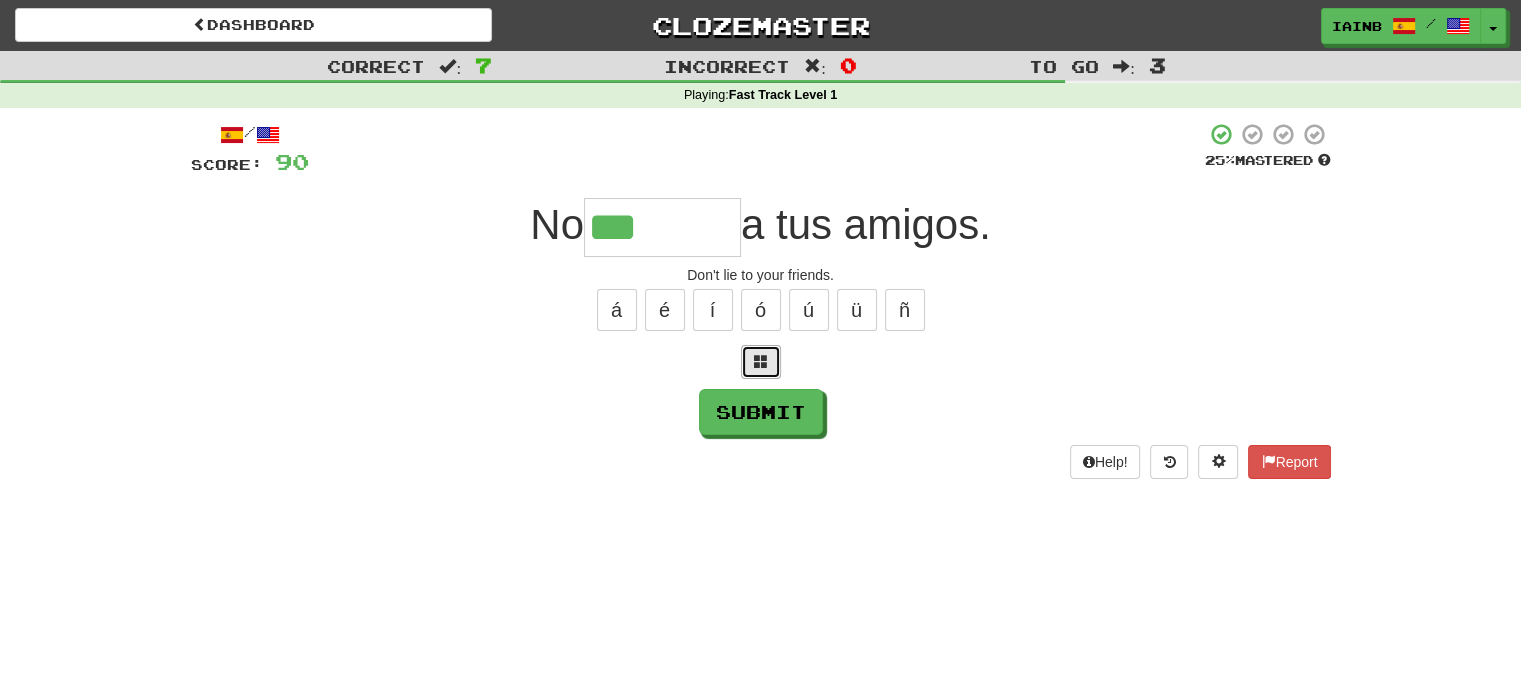 click at bounding box center (761, 362) 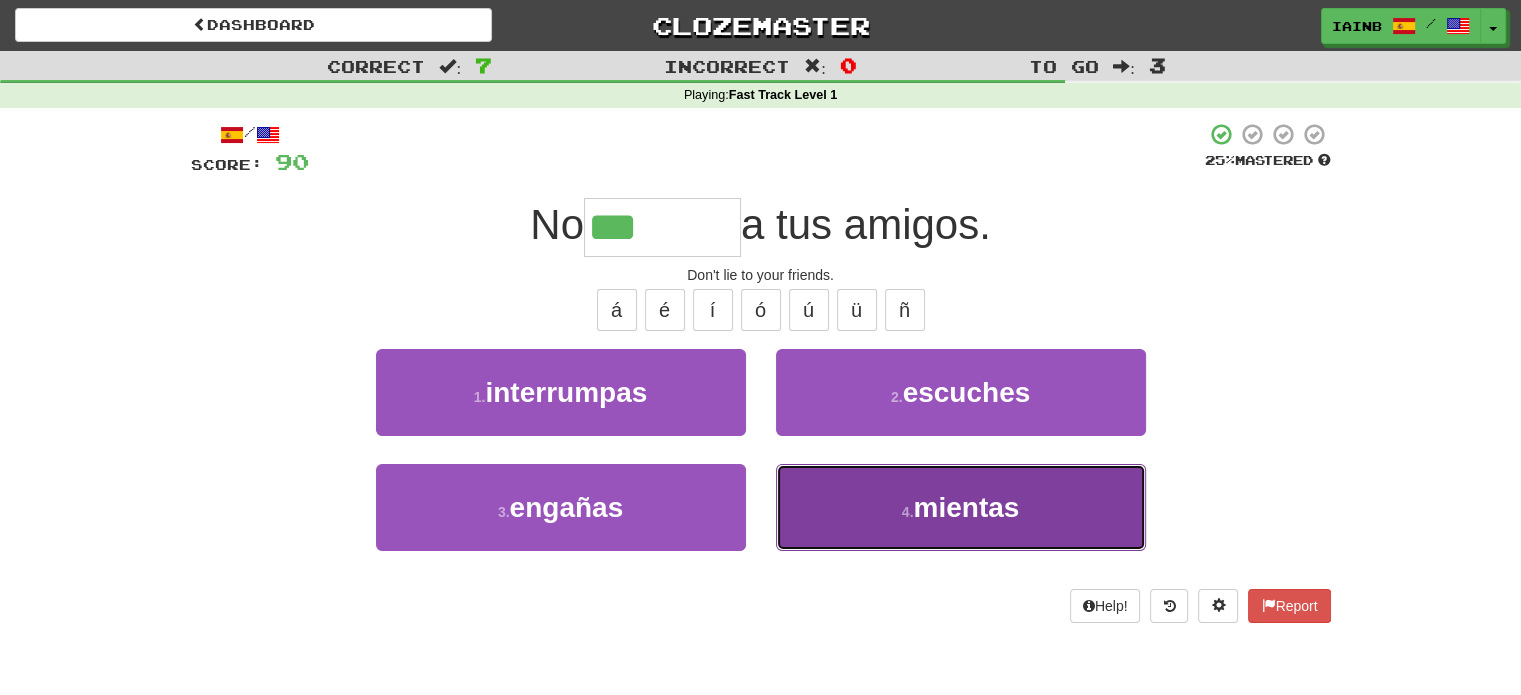 click on "4 .  mientas" at bounding box center [961, 507] 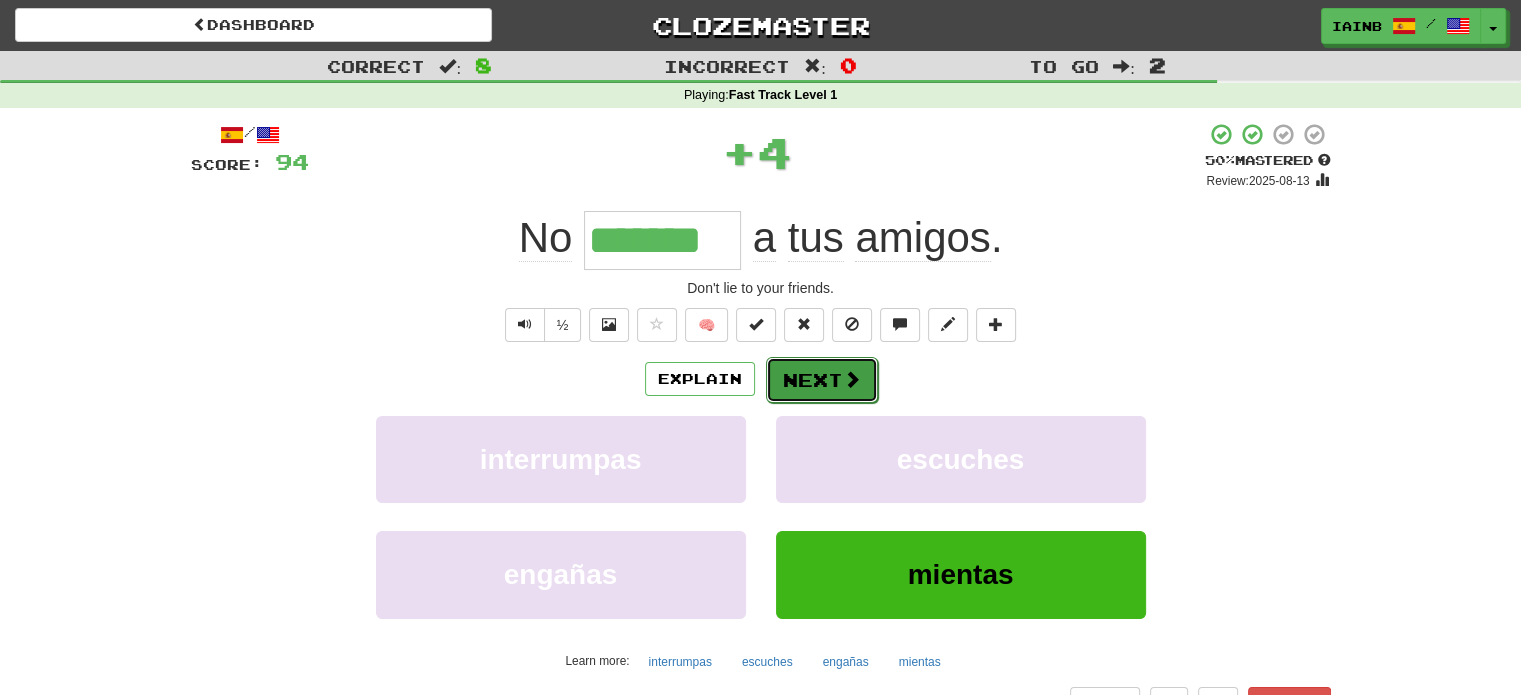click on "Next" at bounding box center [822, 380] 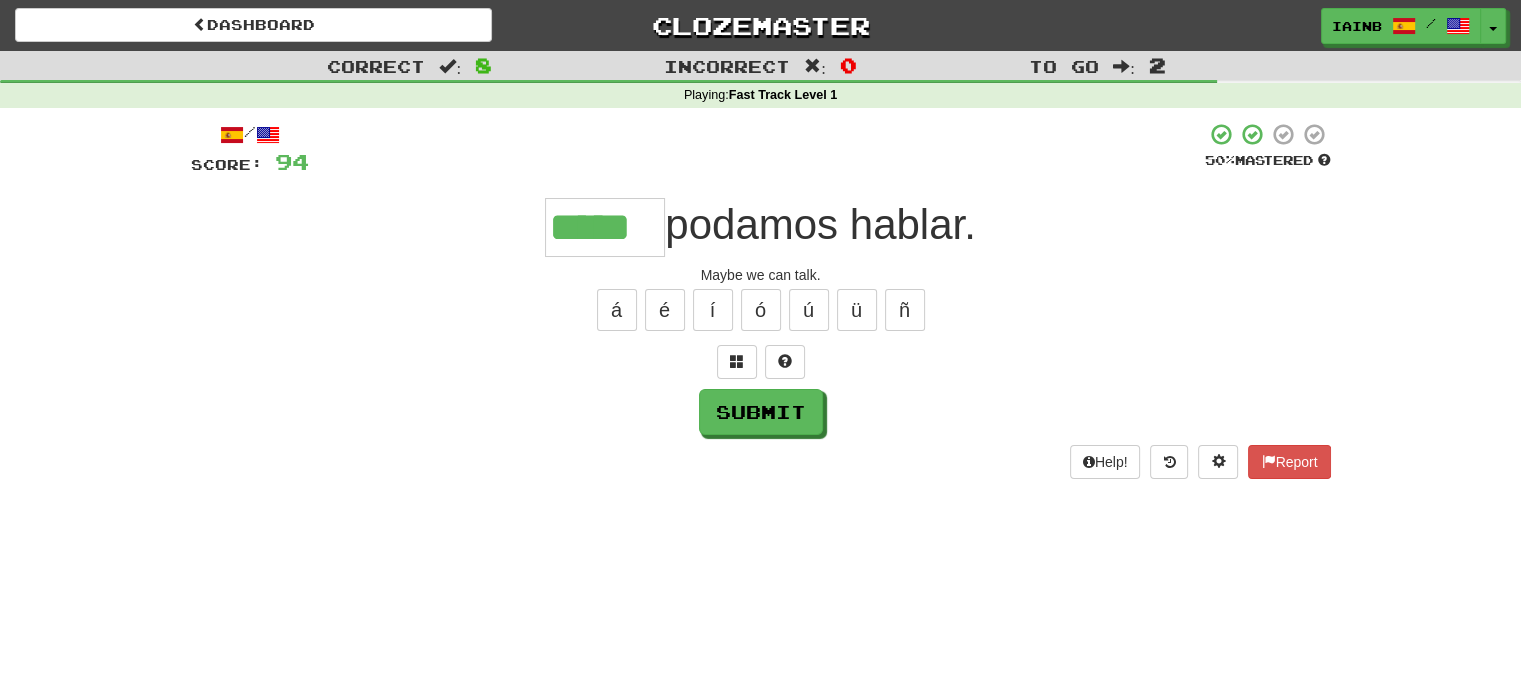 type on "*****" 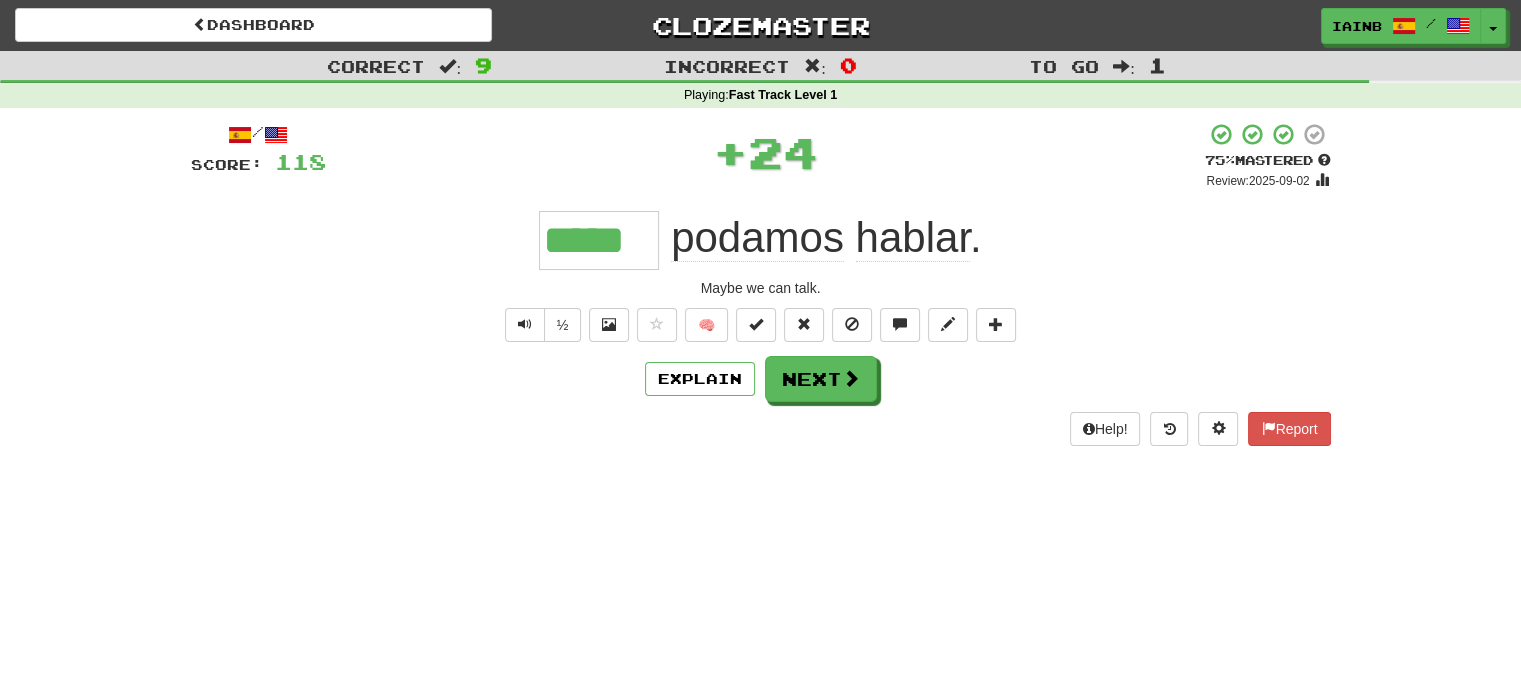 type 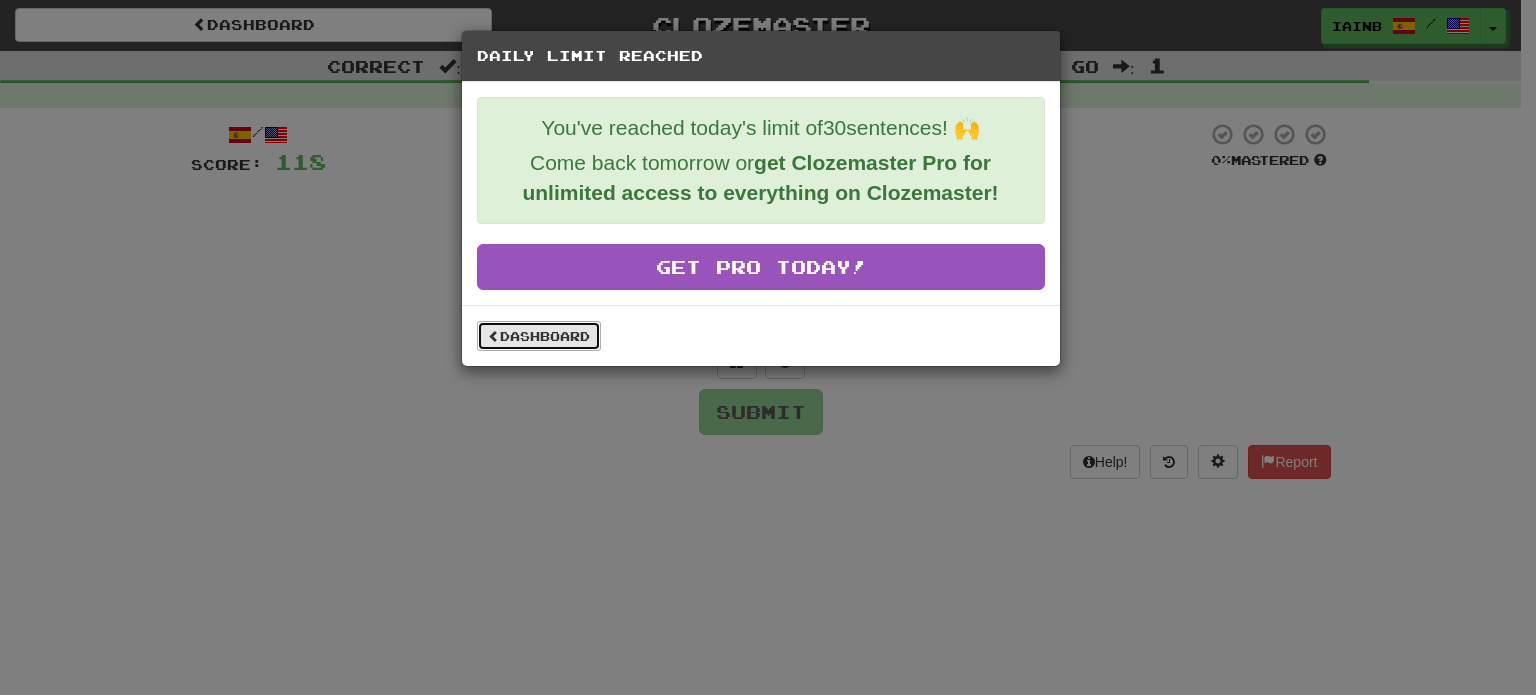 click on "Dashboard" at bounding box center [539, 336] 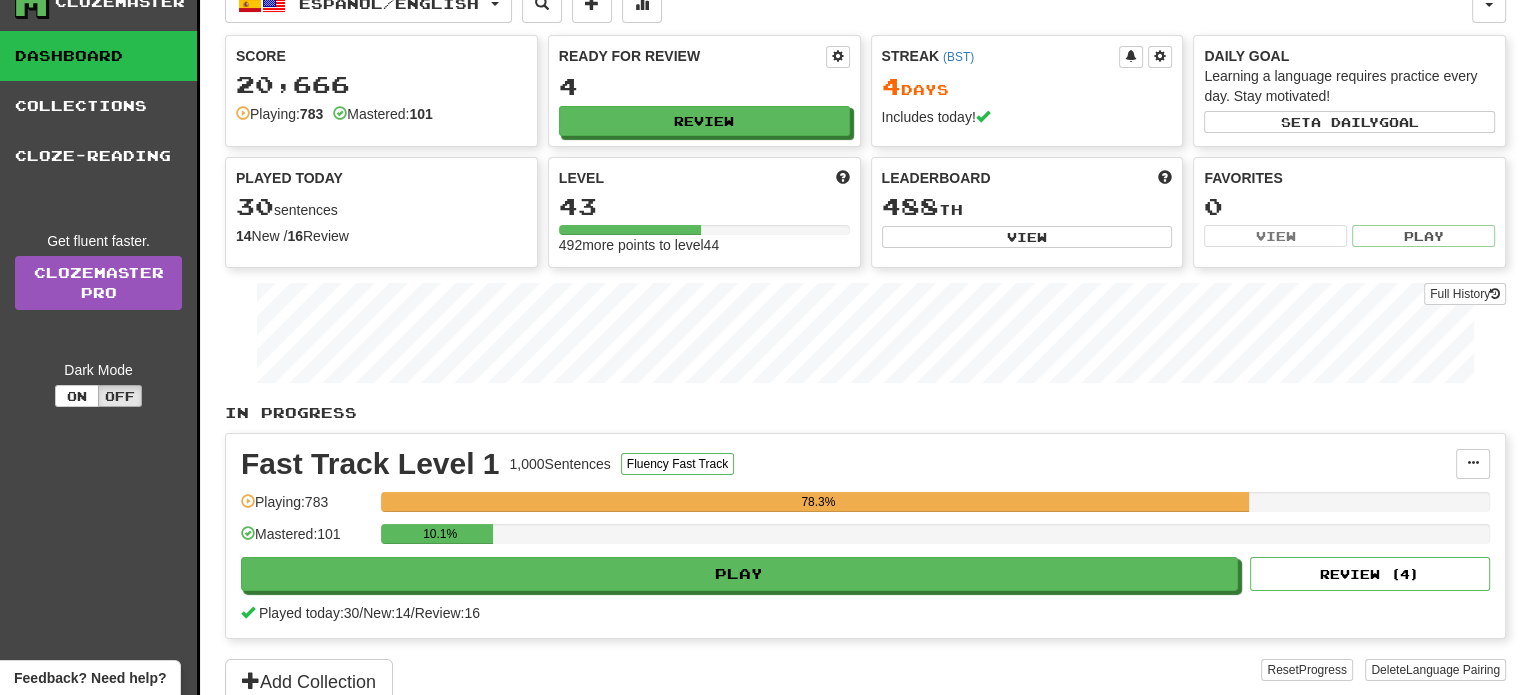 scroll, scrollTop: 30, scrollLeft: 0, axis: vertical 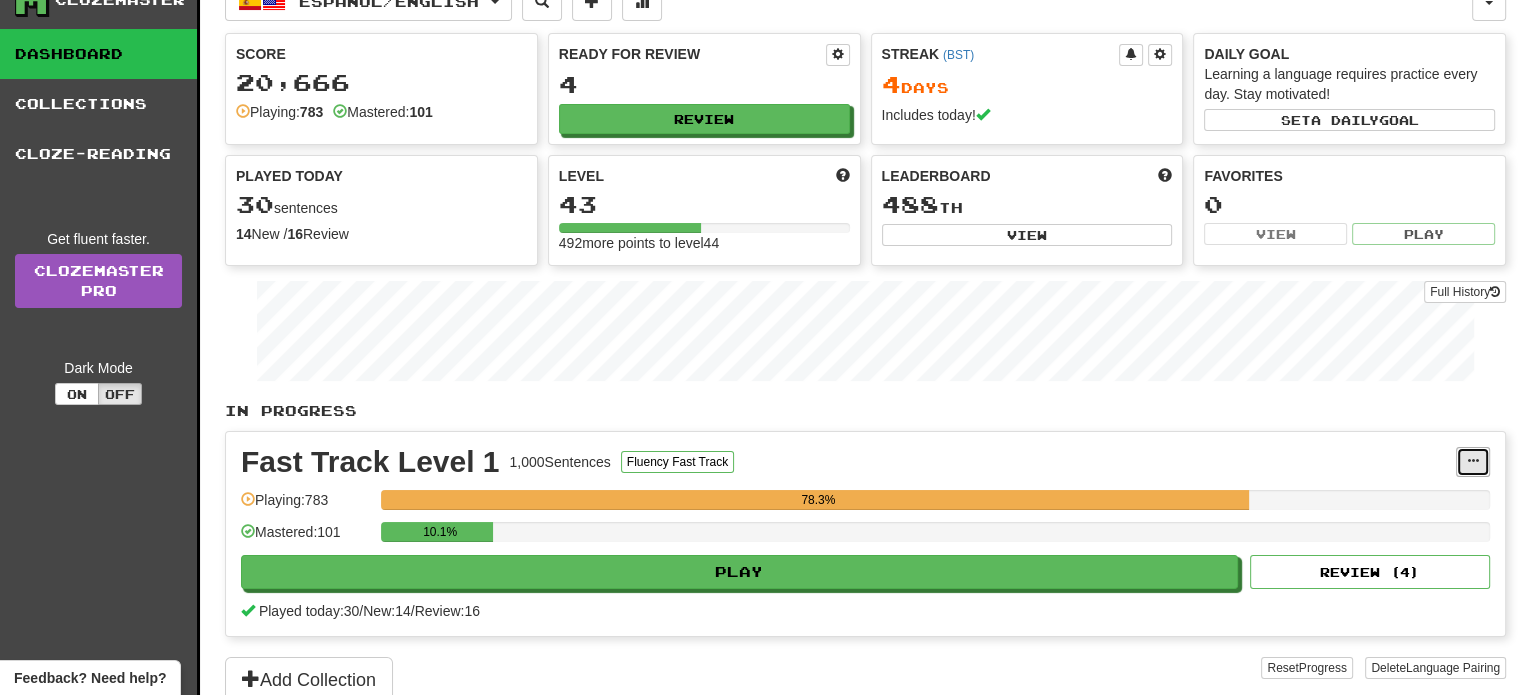 click at bounding box center [1473, 461] 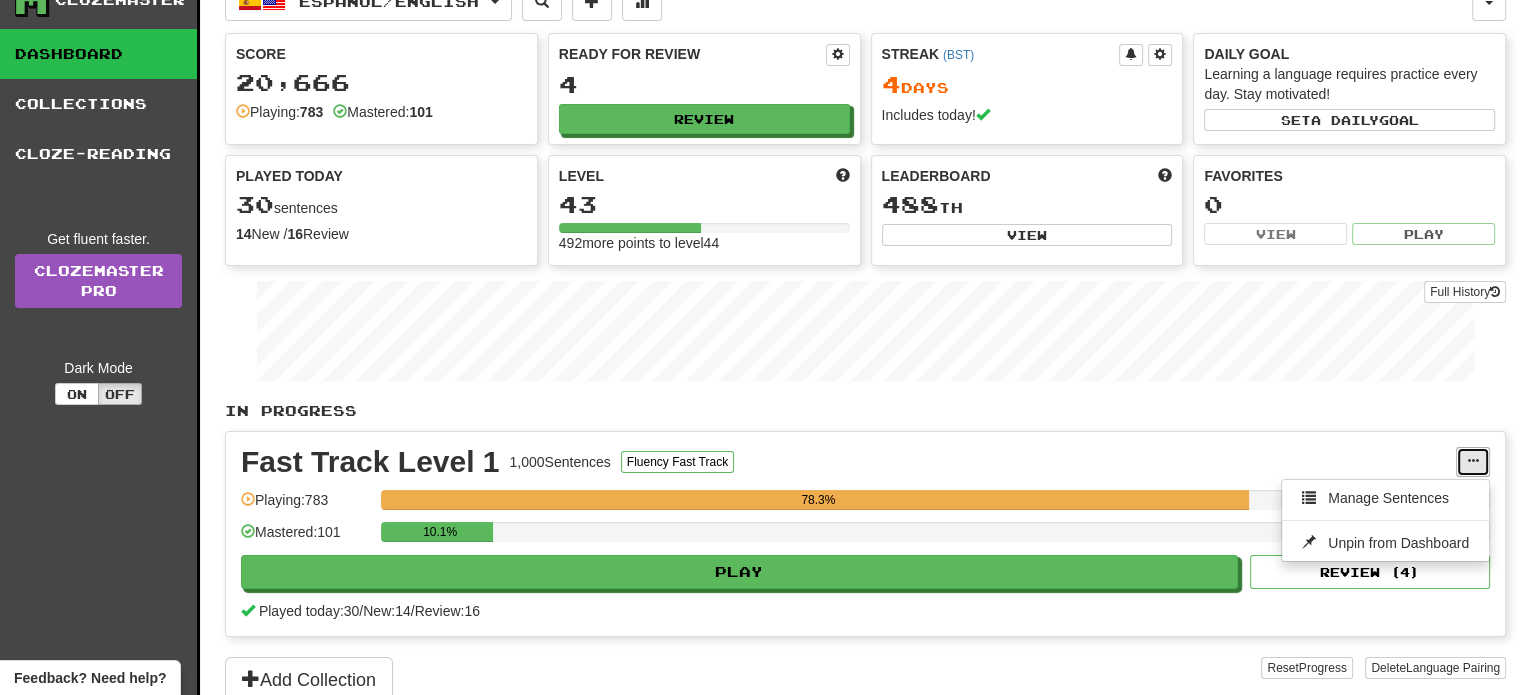 click at bounding box center (1473, 461) 